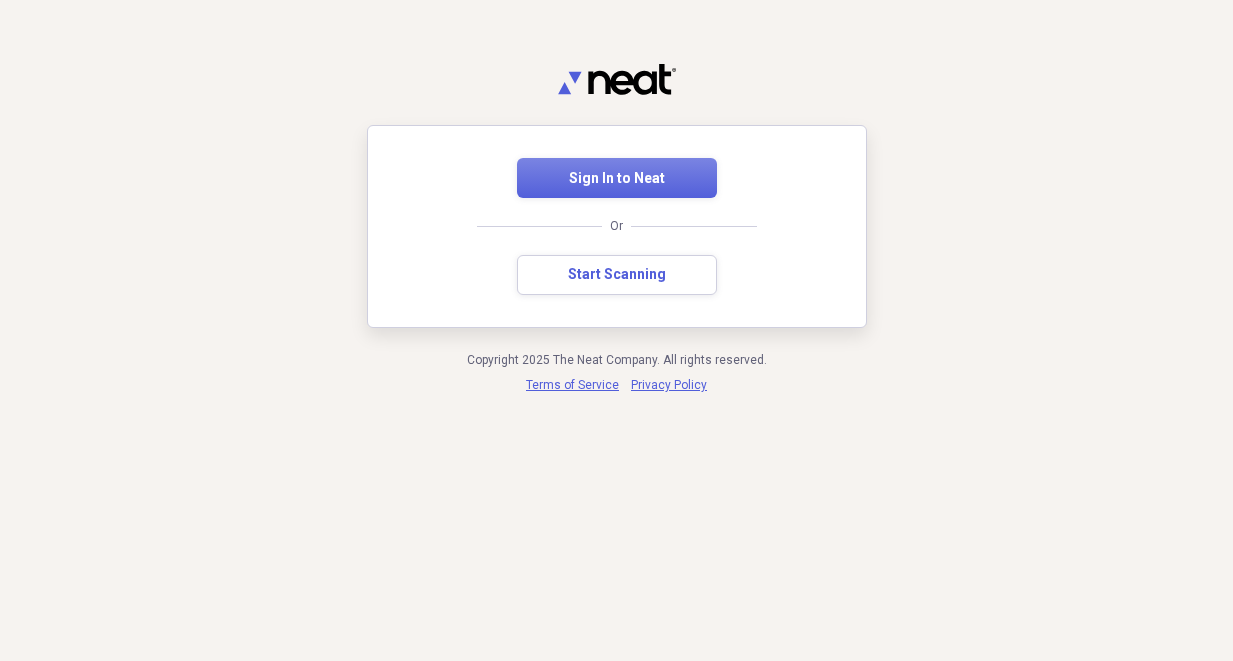 scroll, scrollTop: 0, scrollLeft: 0, axis: both 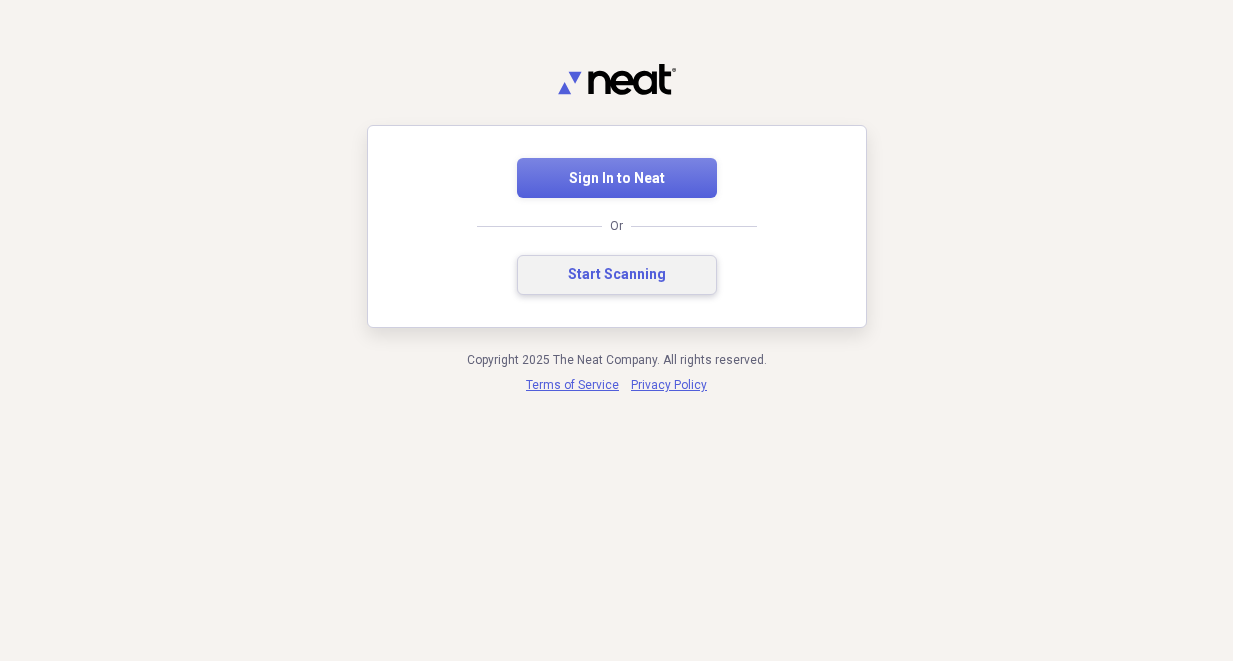 click on "Start Scanning" at bounding box center (617, 275) 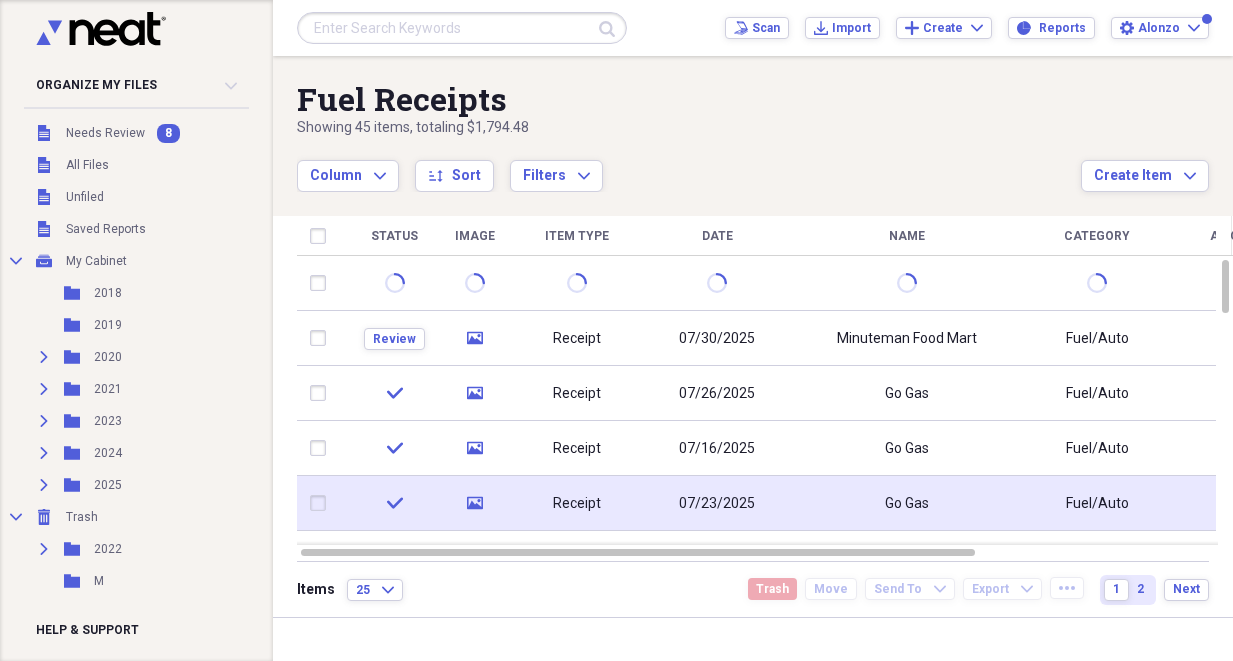 click on "check" at bounding box center [394, 503] 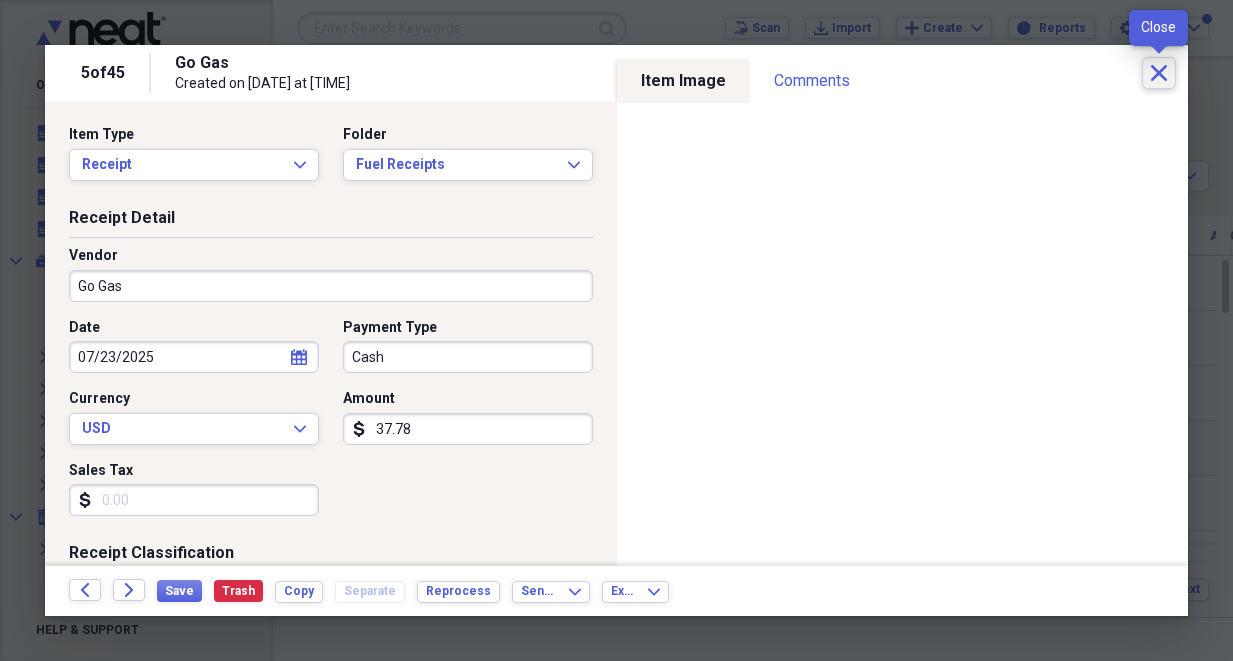 click on "Close" 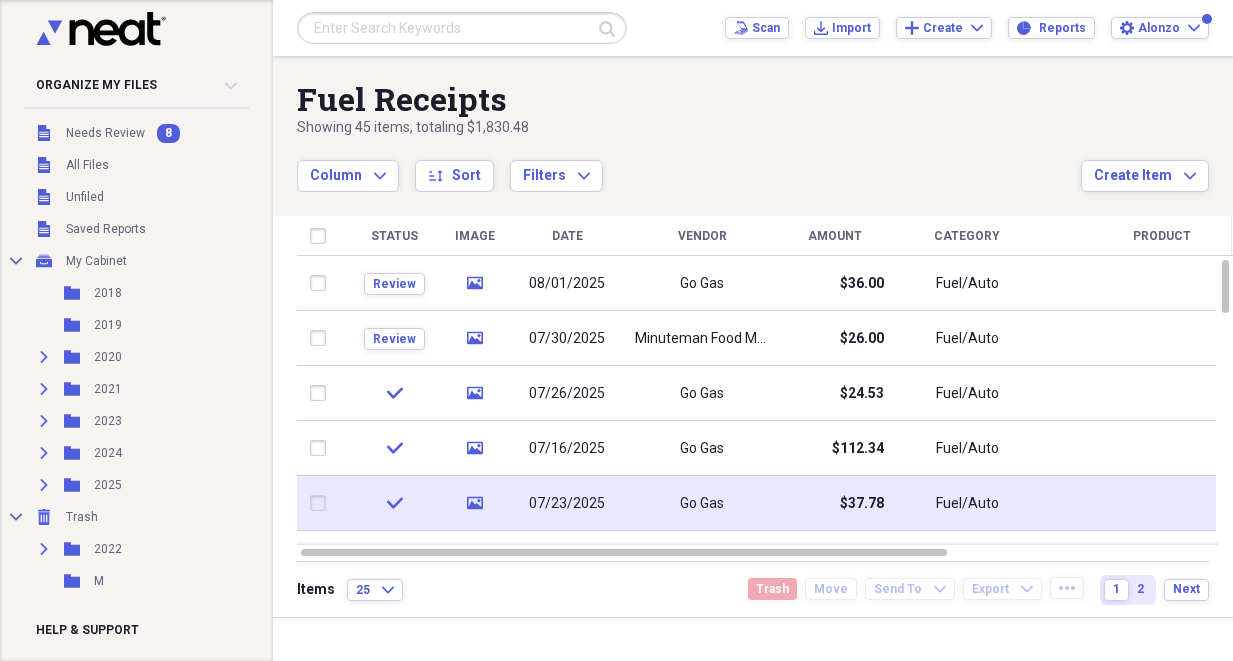 click on "check" at bounding box center (394, 503) 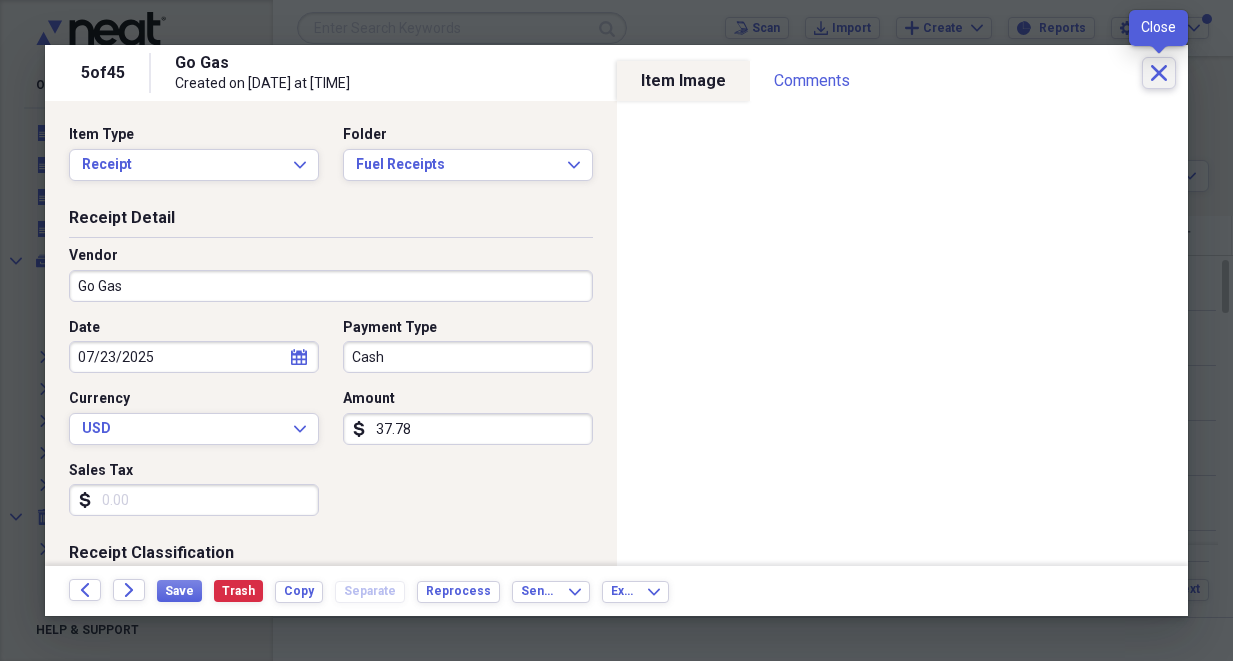 click 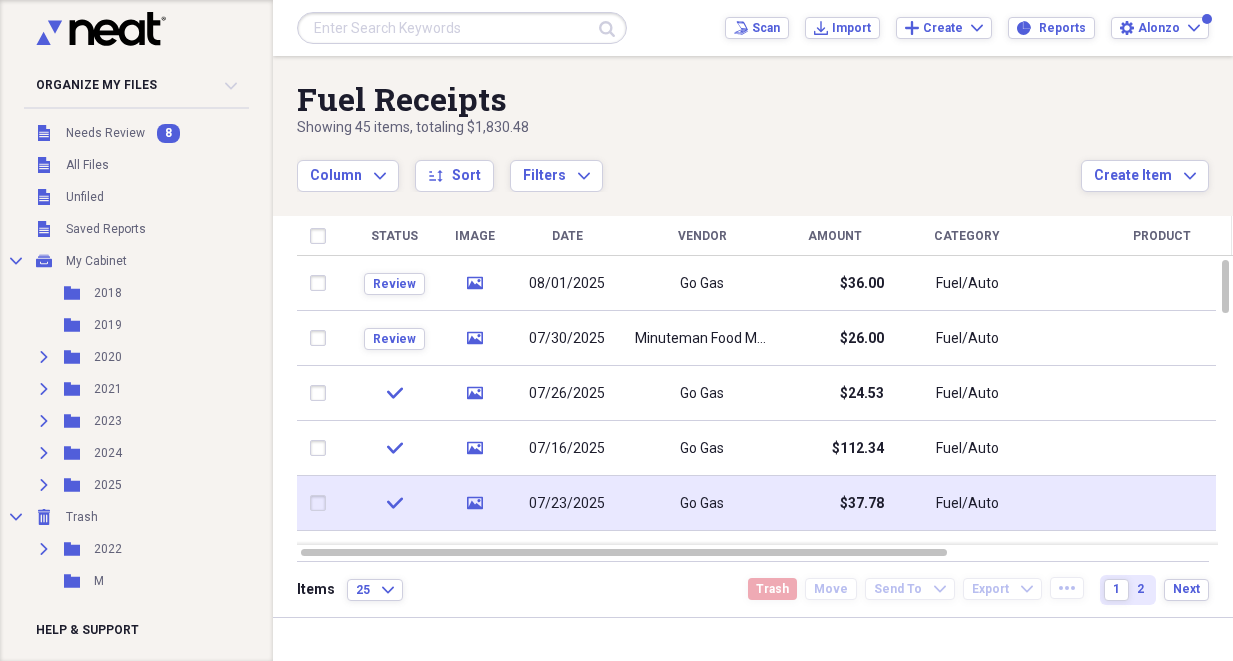 click on "07/23/2025" at bounding box center [567, 503] 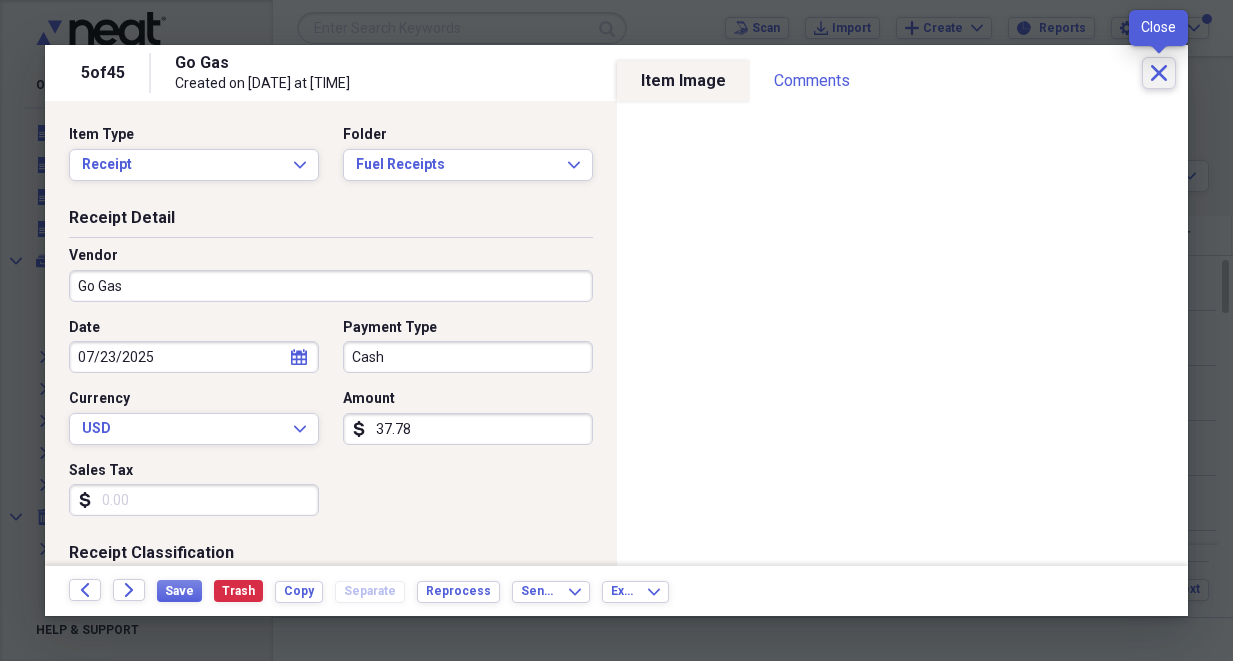 click 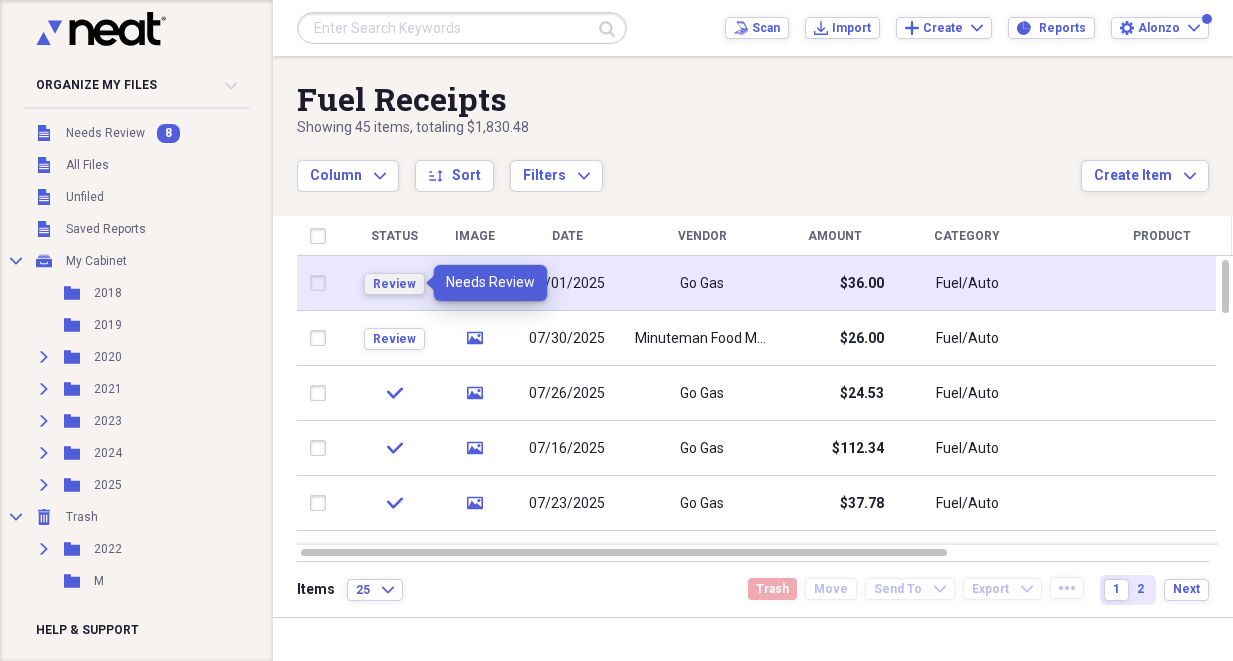 click on "Review" at bounding box center [394, 284] 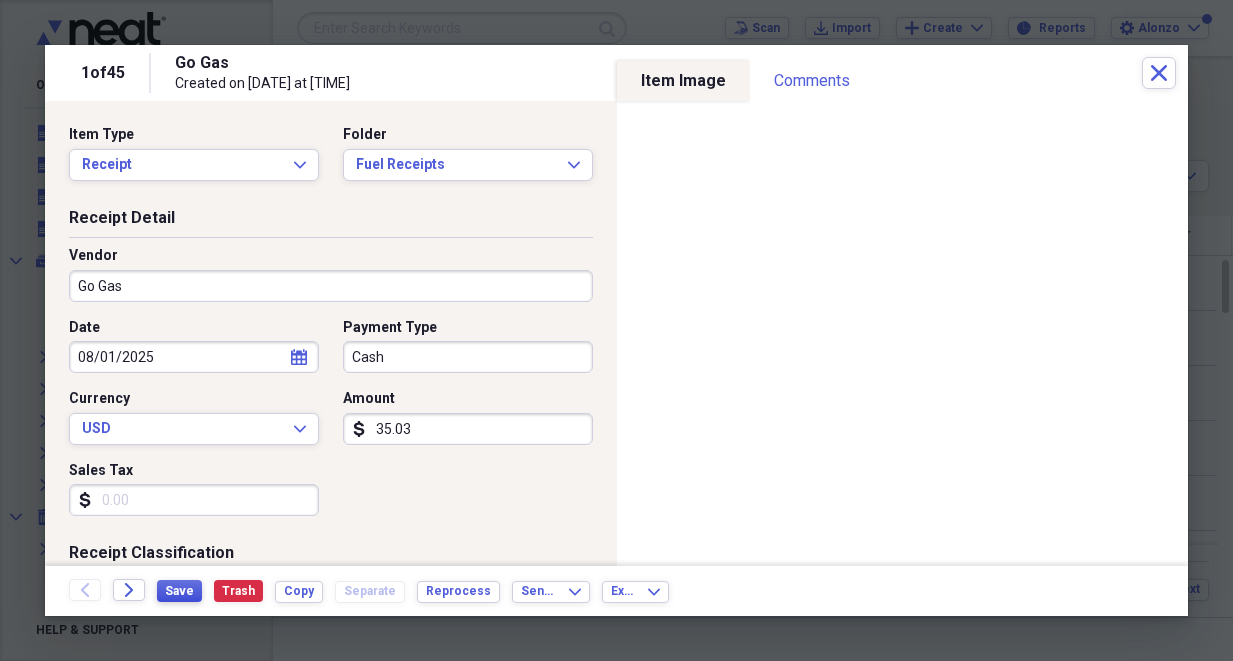 type on "35.03" 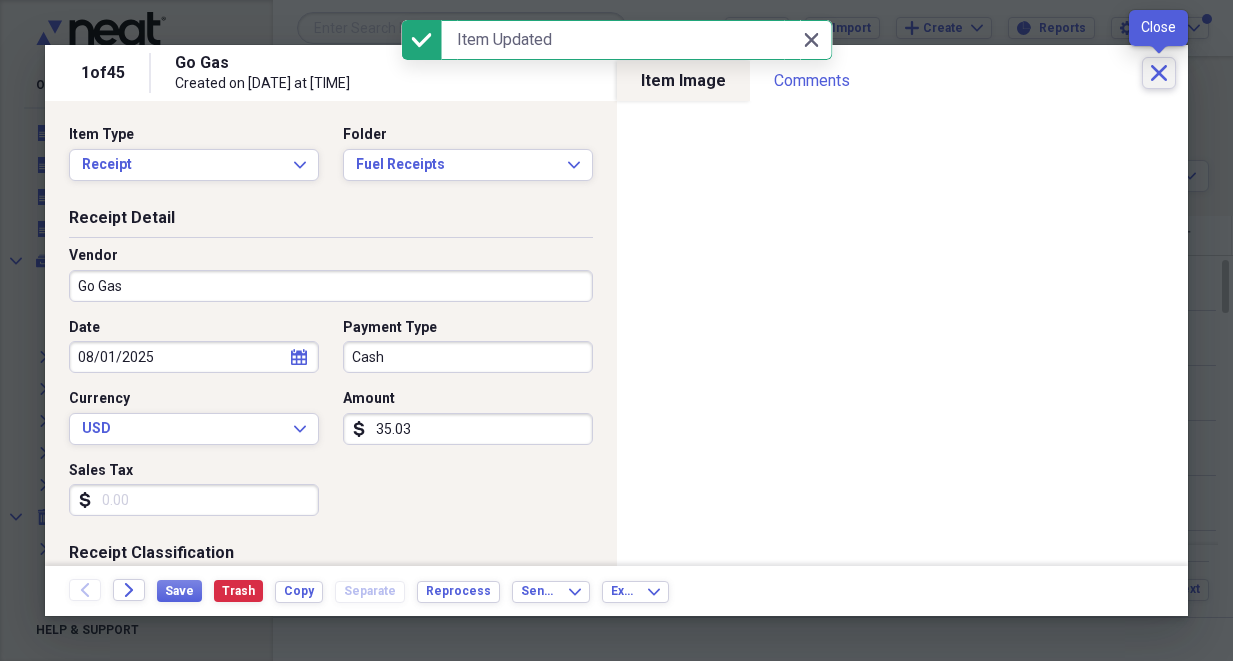 click 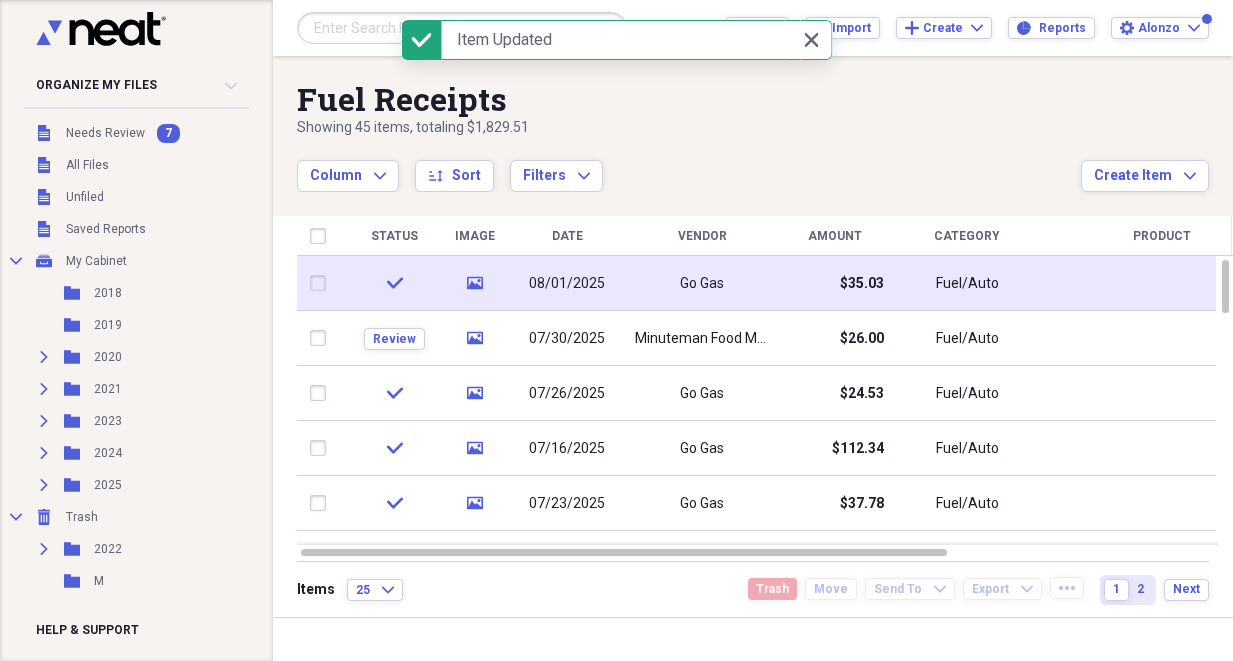 click on "check" at bounding box center [394, 283] 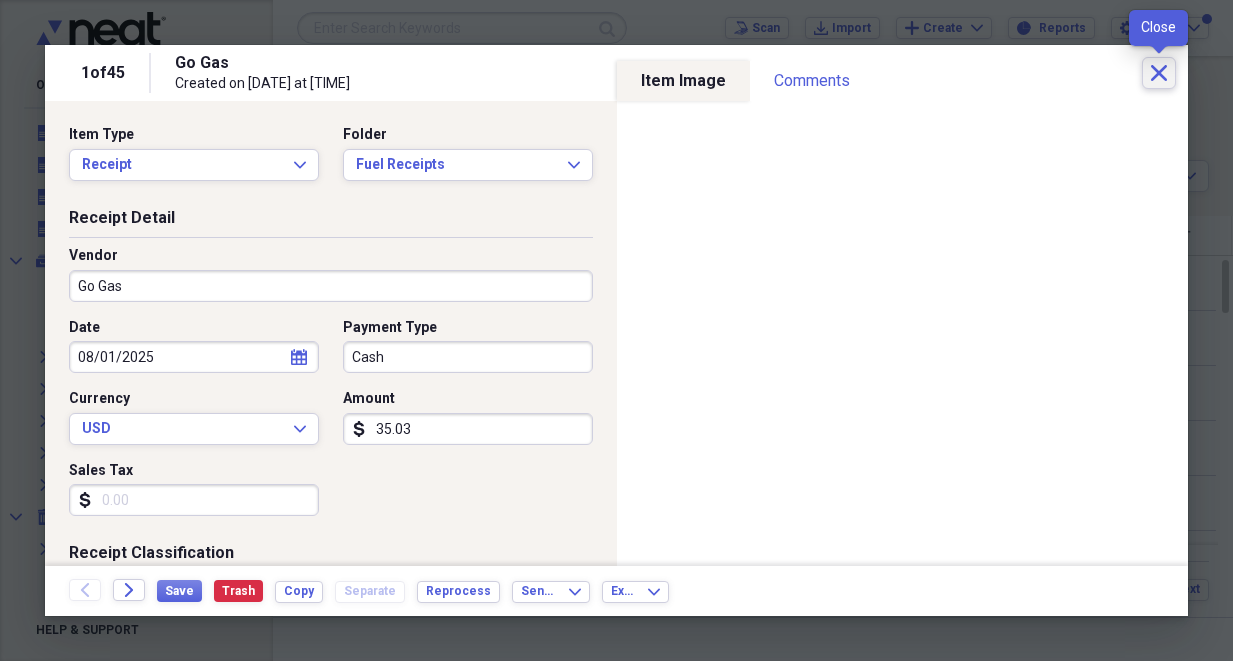 click on "Close" 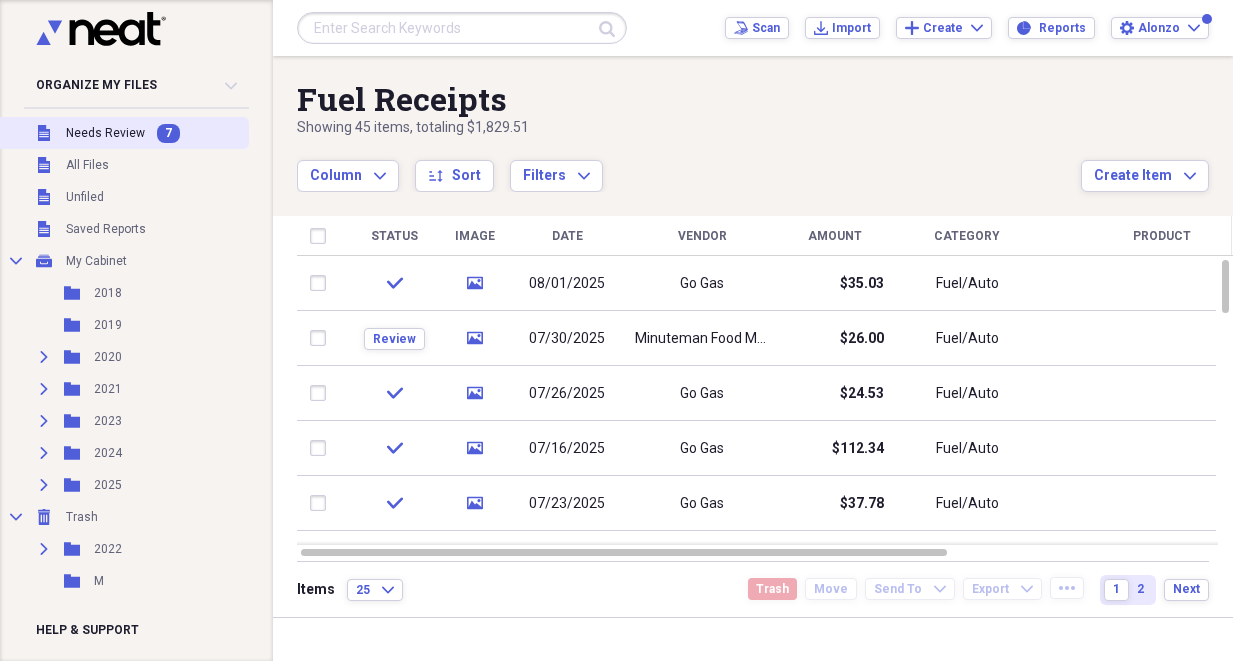 click on "Needs Review" at bounding box center (105, 133) 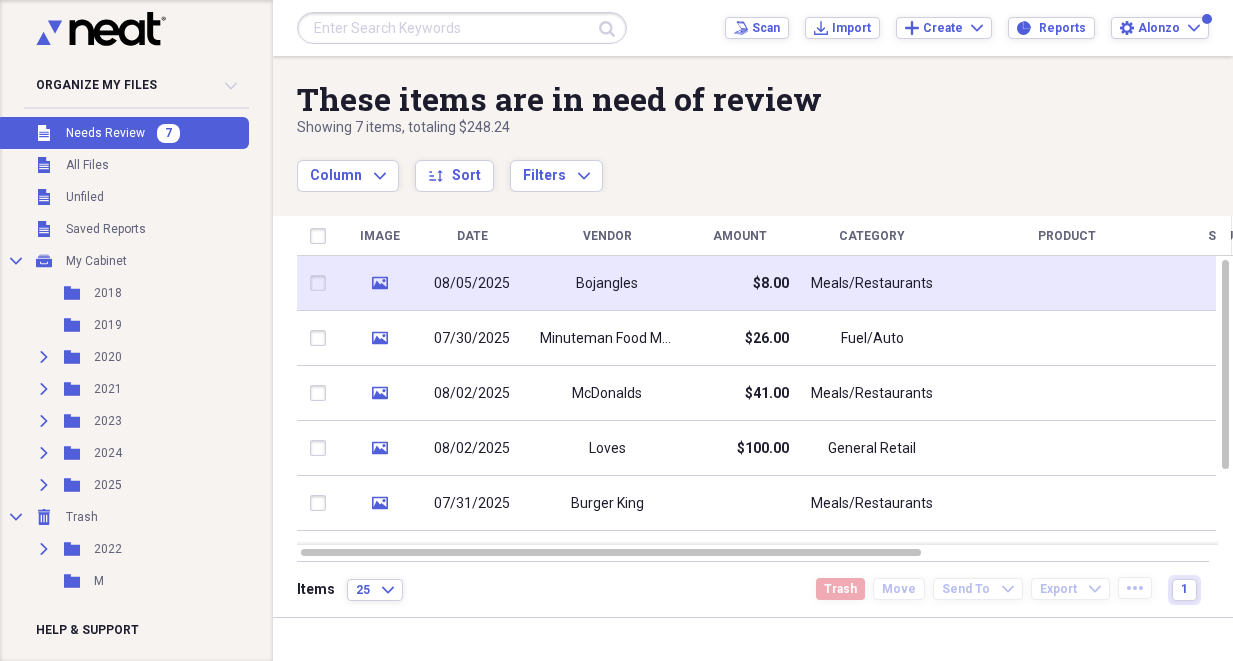click on "media" at bounding box center (379, 283) 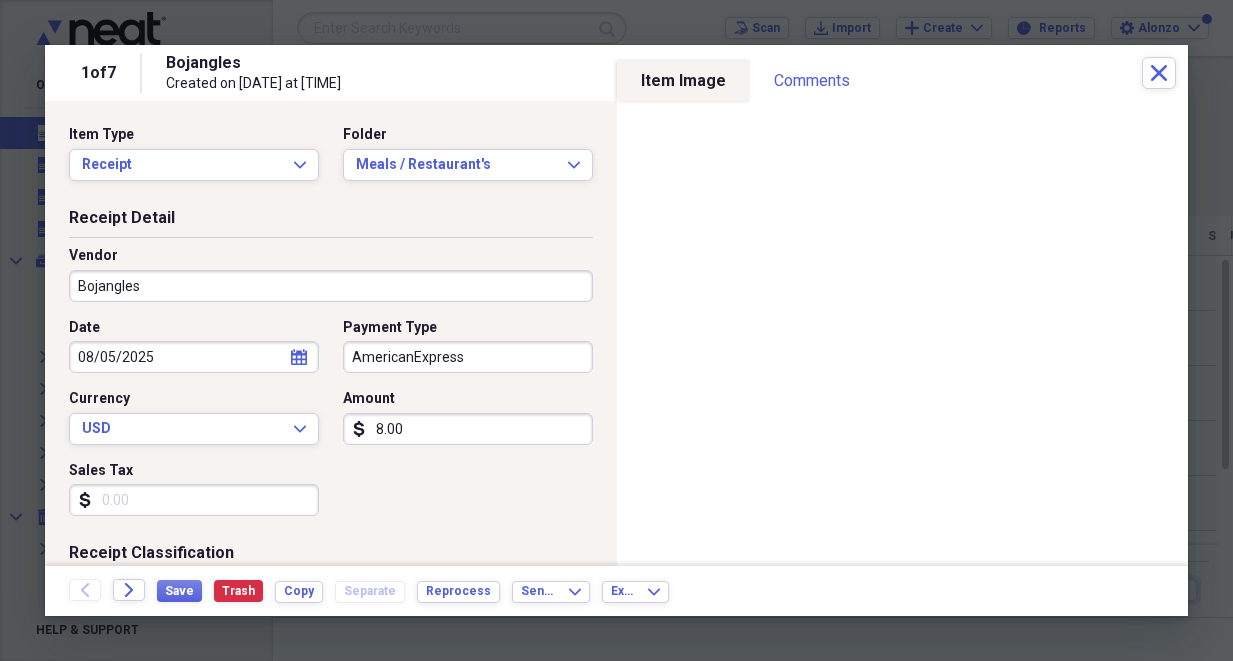 click on "8.00" at bounding box center [468, 429] 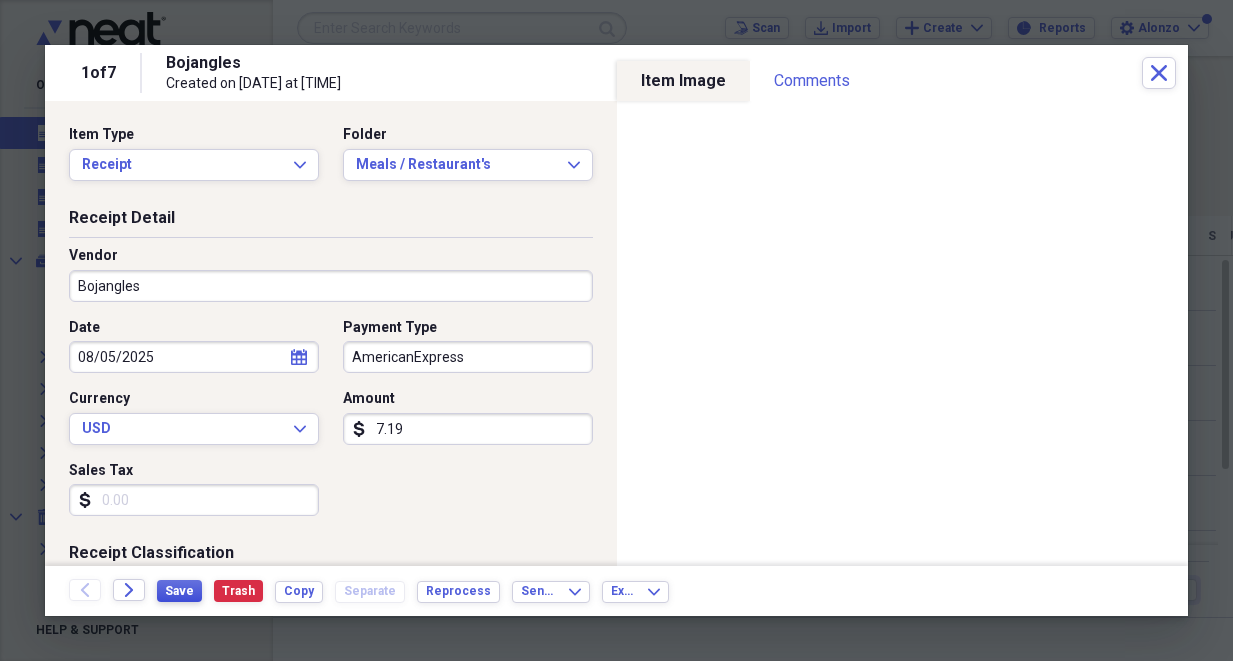 type on "7.19" 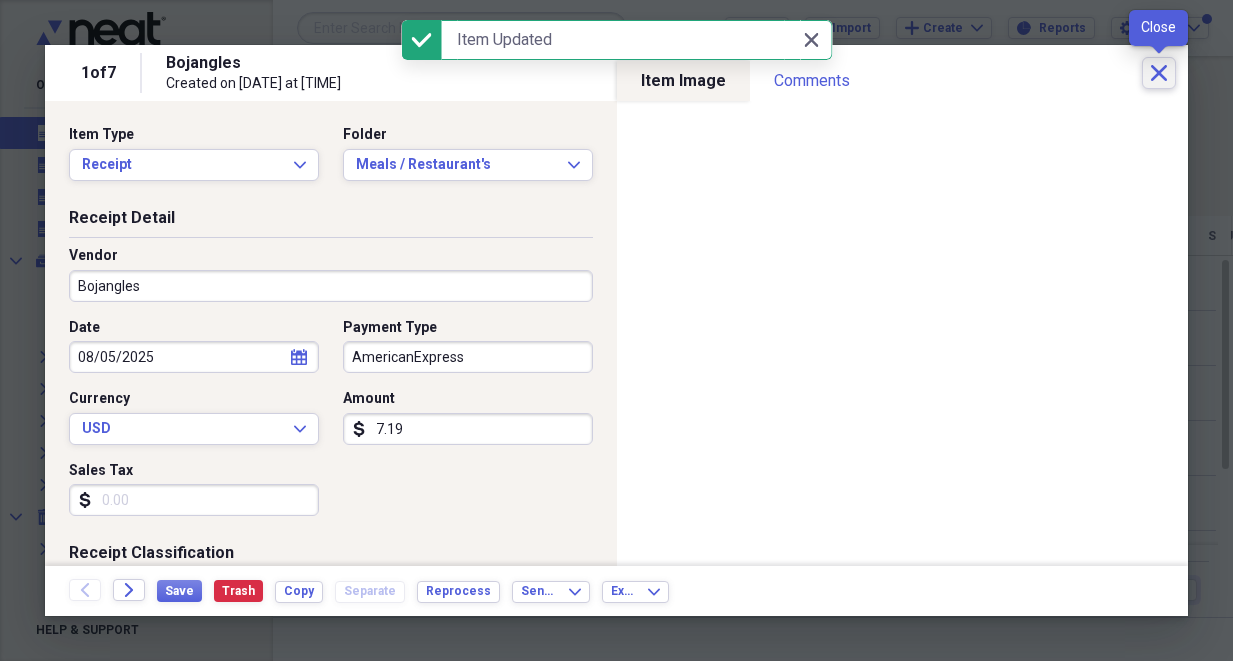 click on "Close" 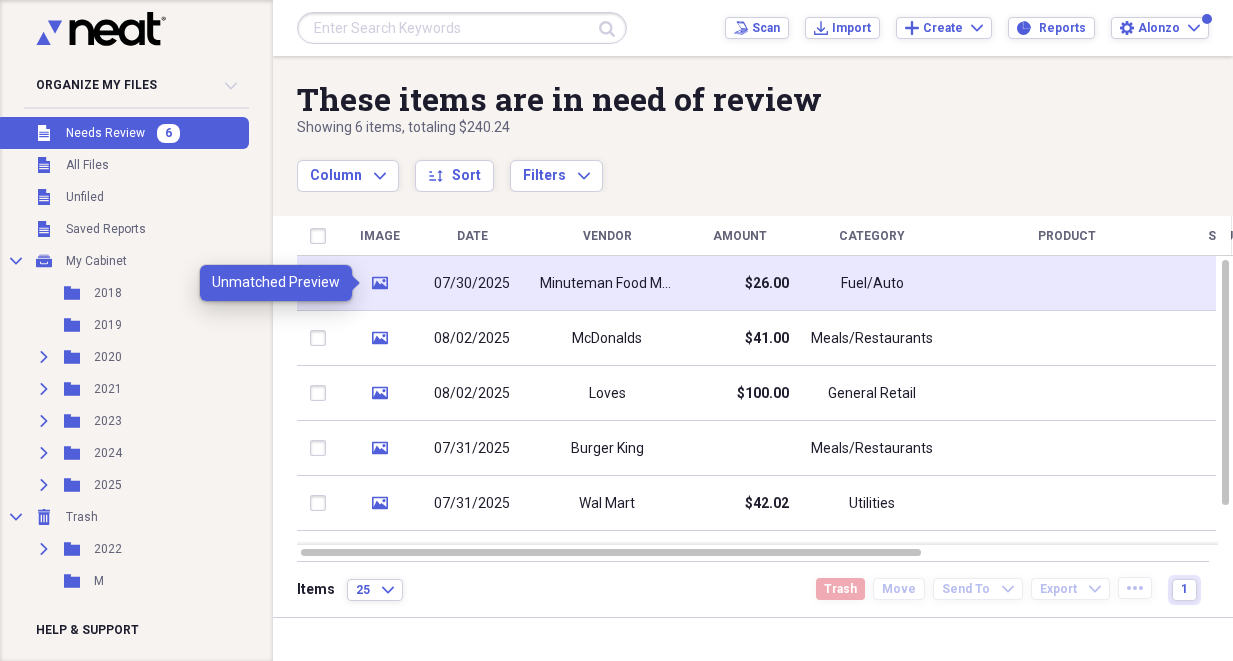 click on "media" 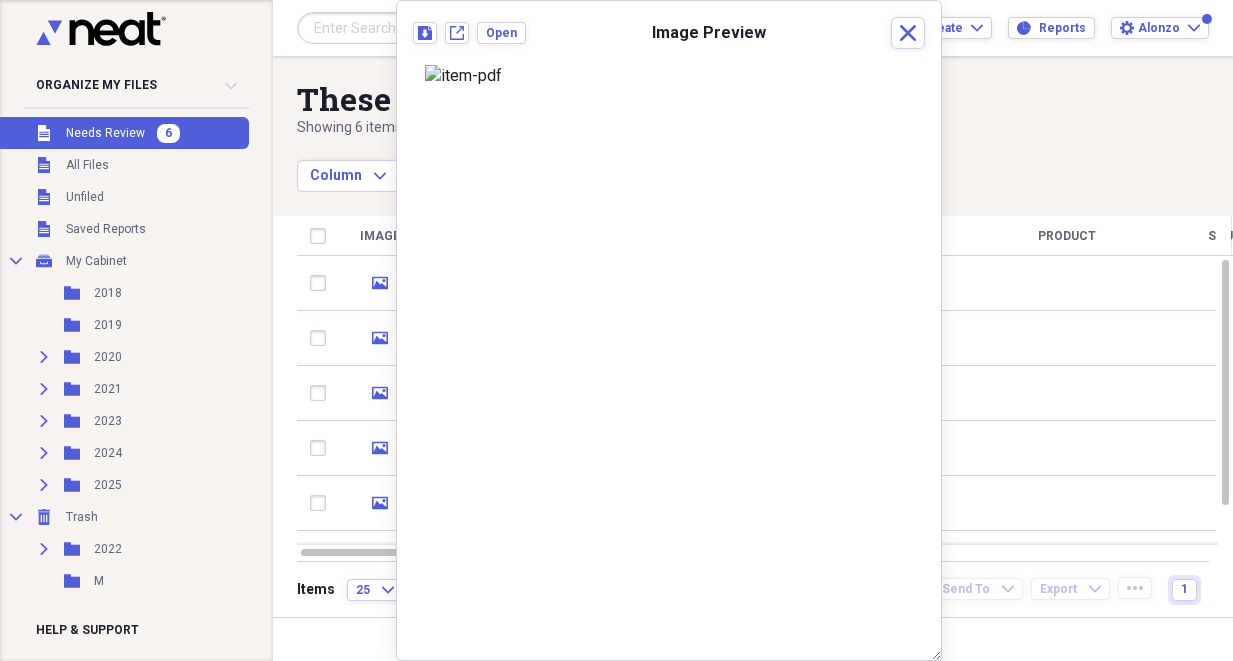 scroll, scrollTop: 44, scrollLeft: 0, axis: vertical 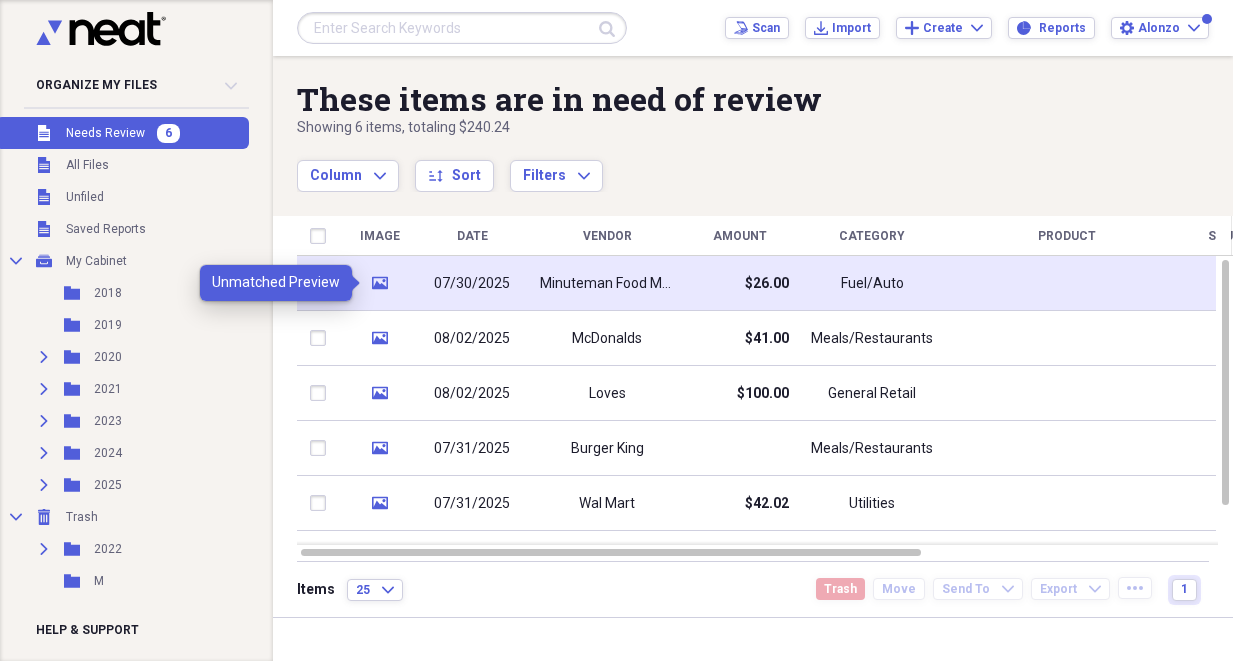 click 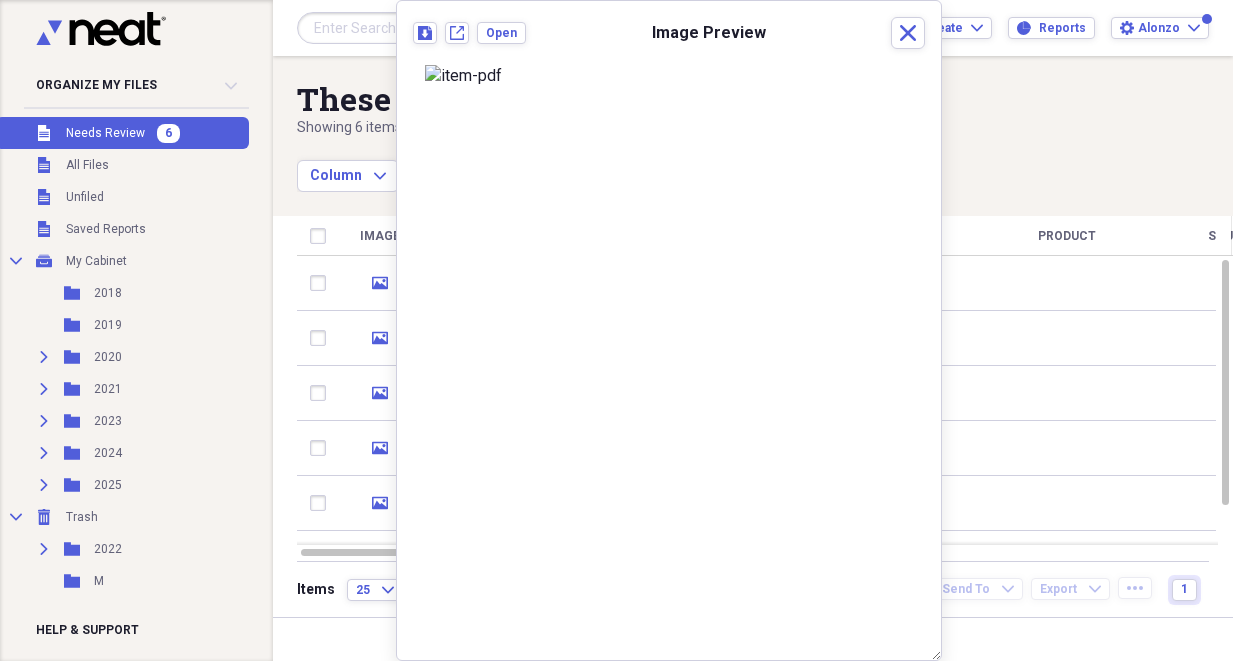 scroll, scrollTop: 0, scrollLeft: 0, axis: both 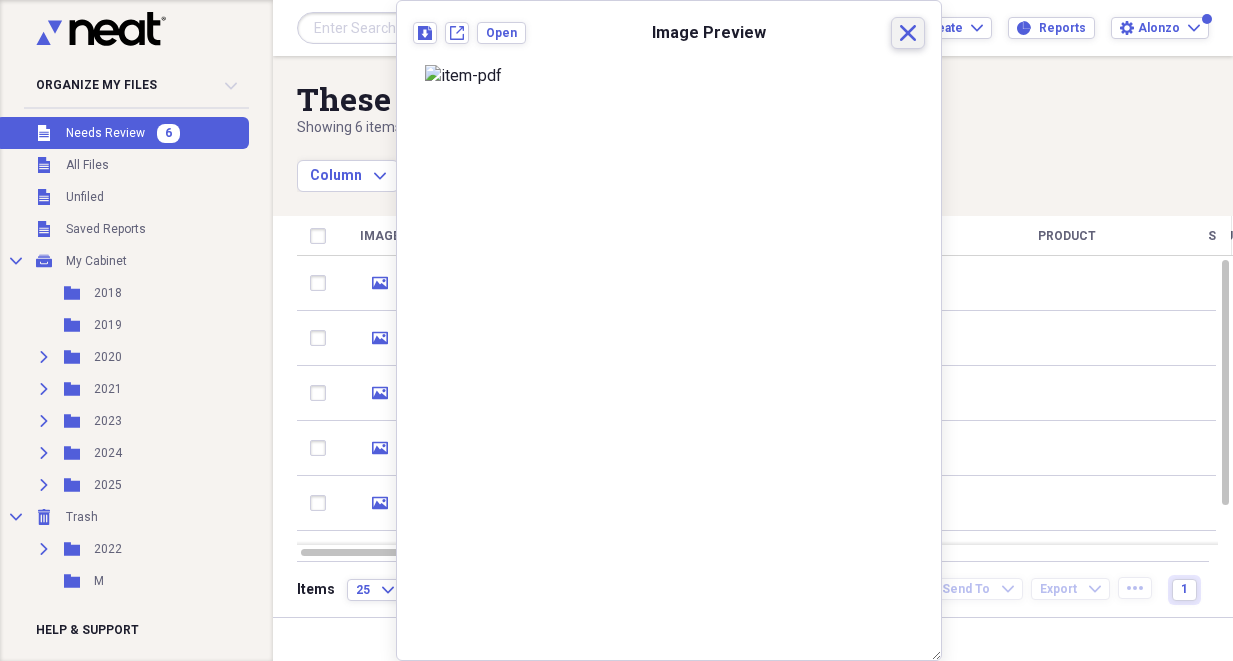 click on "Close" at bounding box center [908, 33] 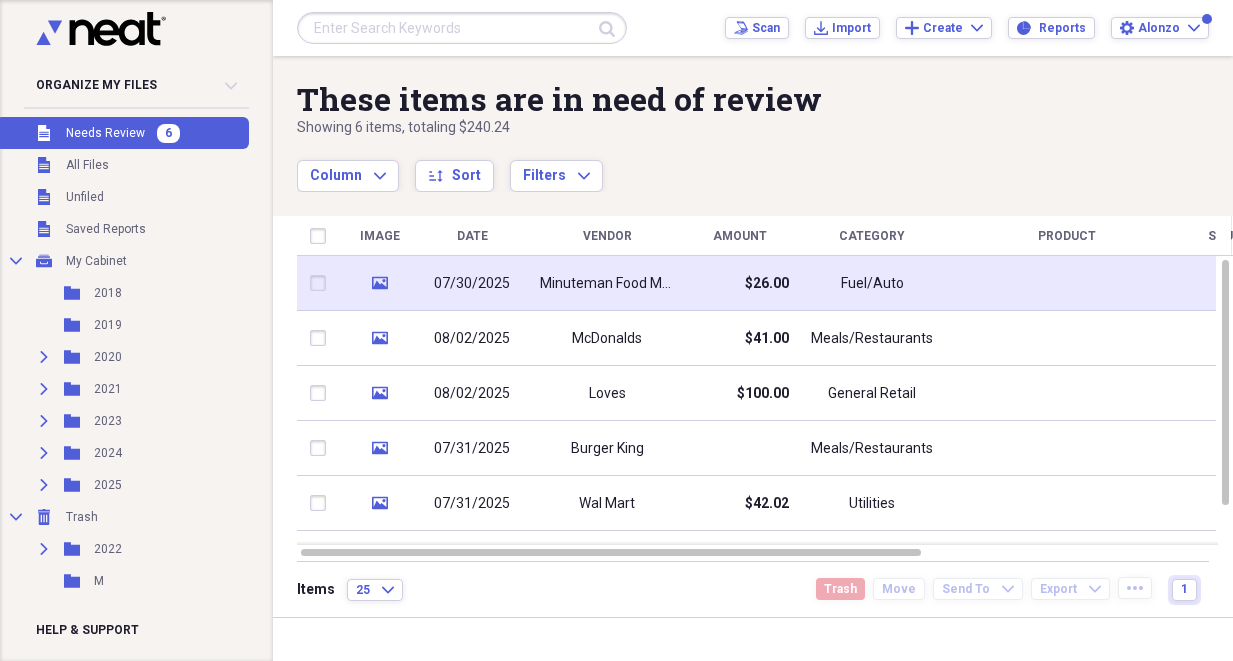 click on "07/30/2025" at bounding box center (472, 283) 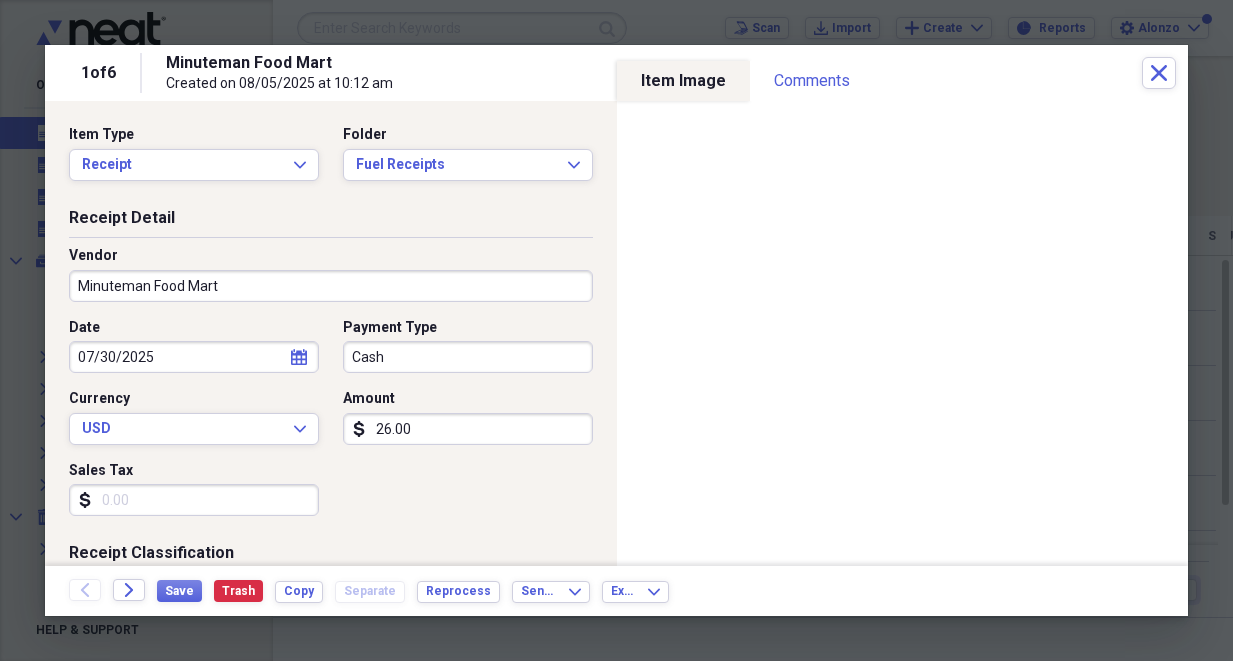 click on "26.00" at bounding box center (468, 429) 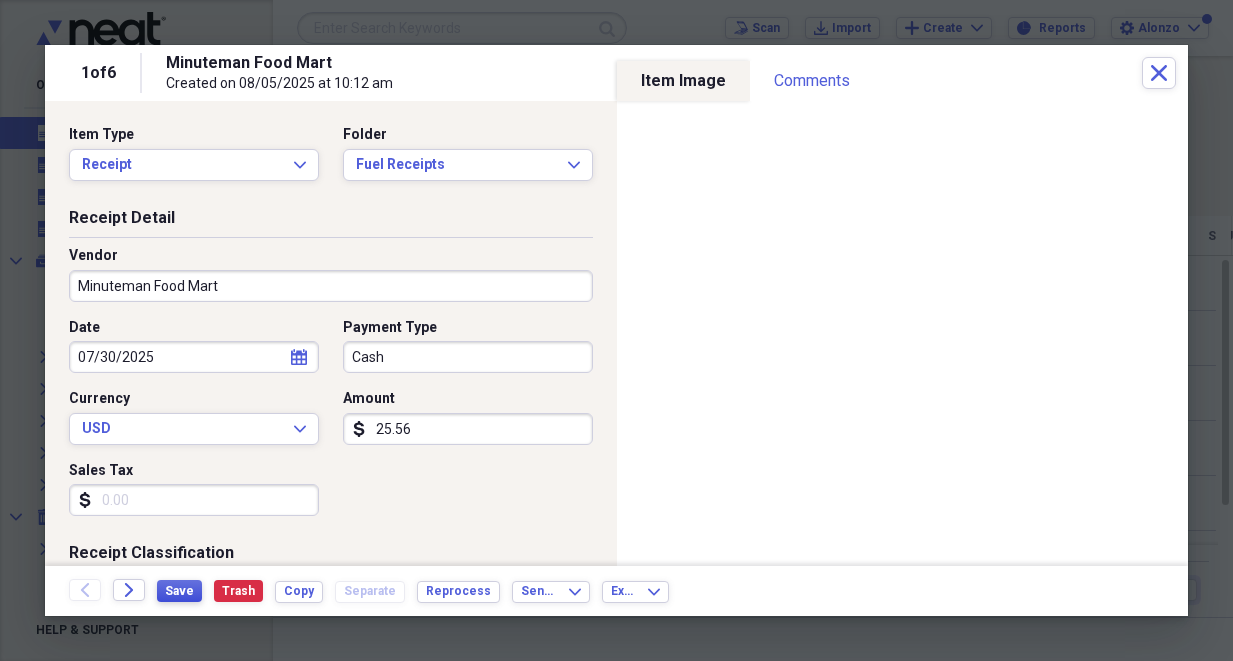 type on "25.56" 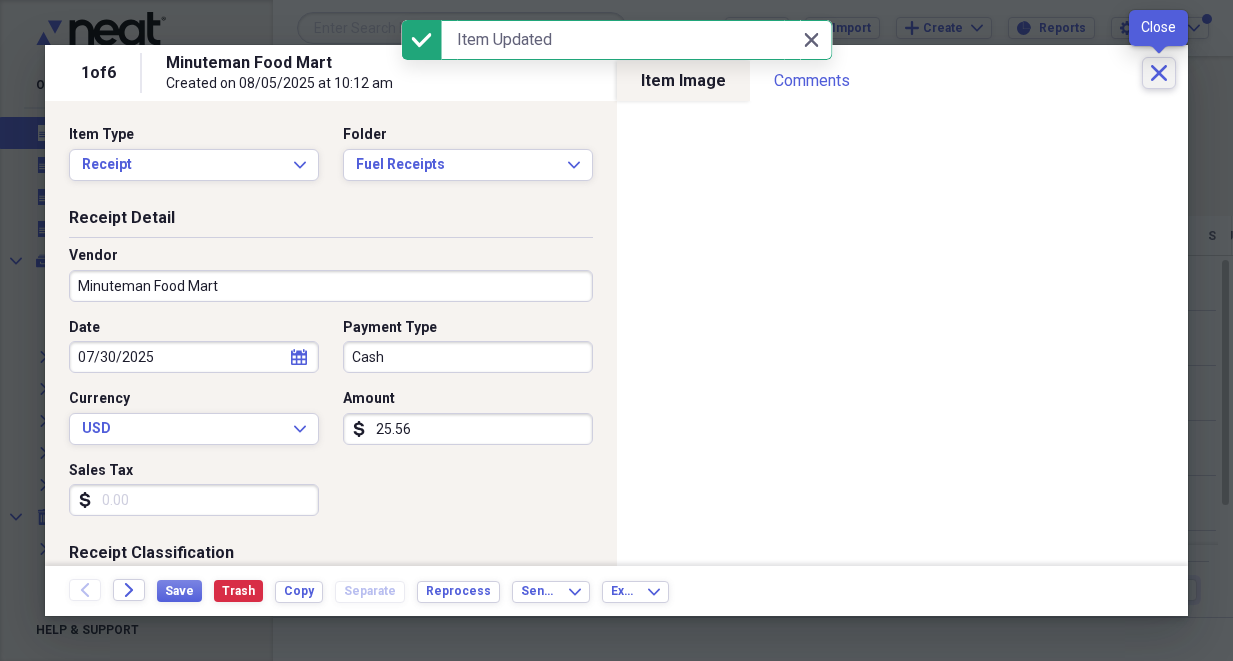 click 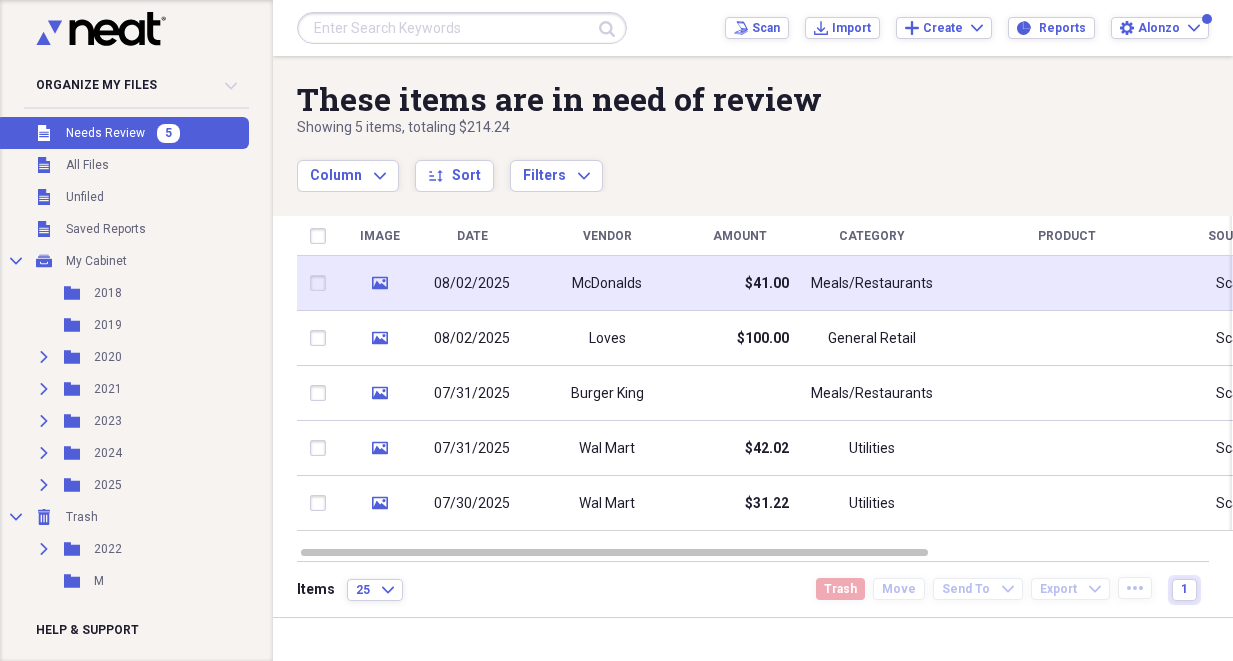 click on "08/02/2025" at bounding box center [472, 283] 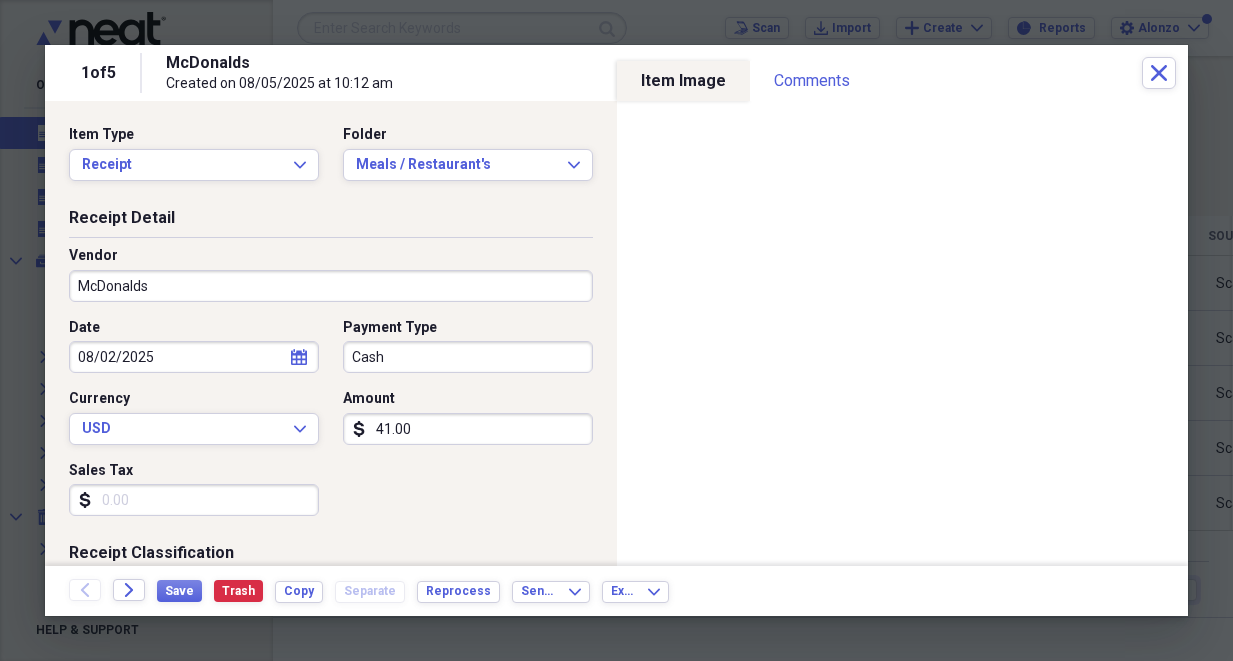 click on "41.00" at bounding box center [468, 429] 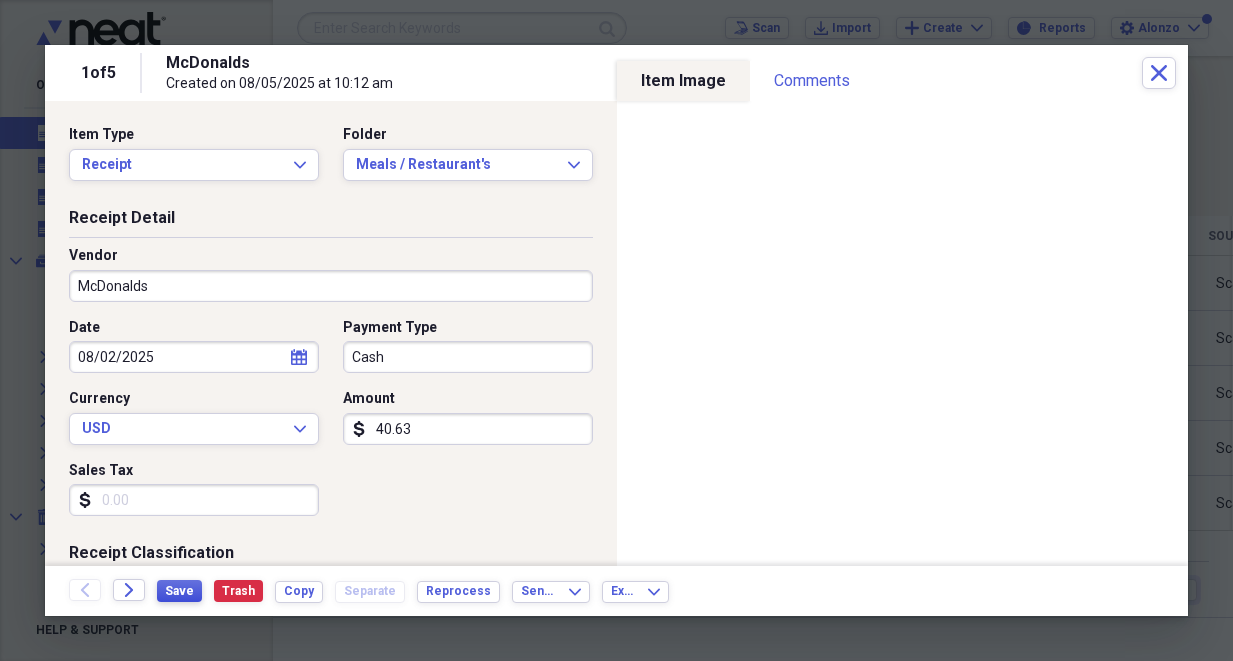 type on "40.63" 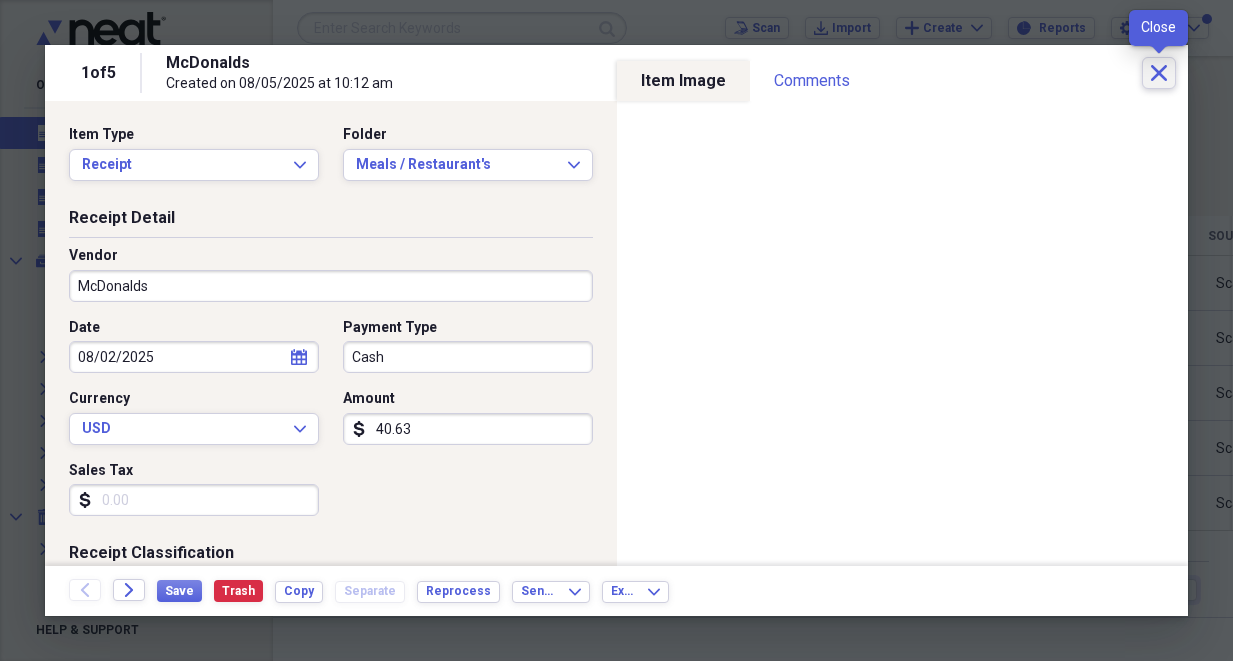 click 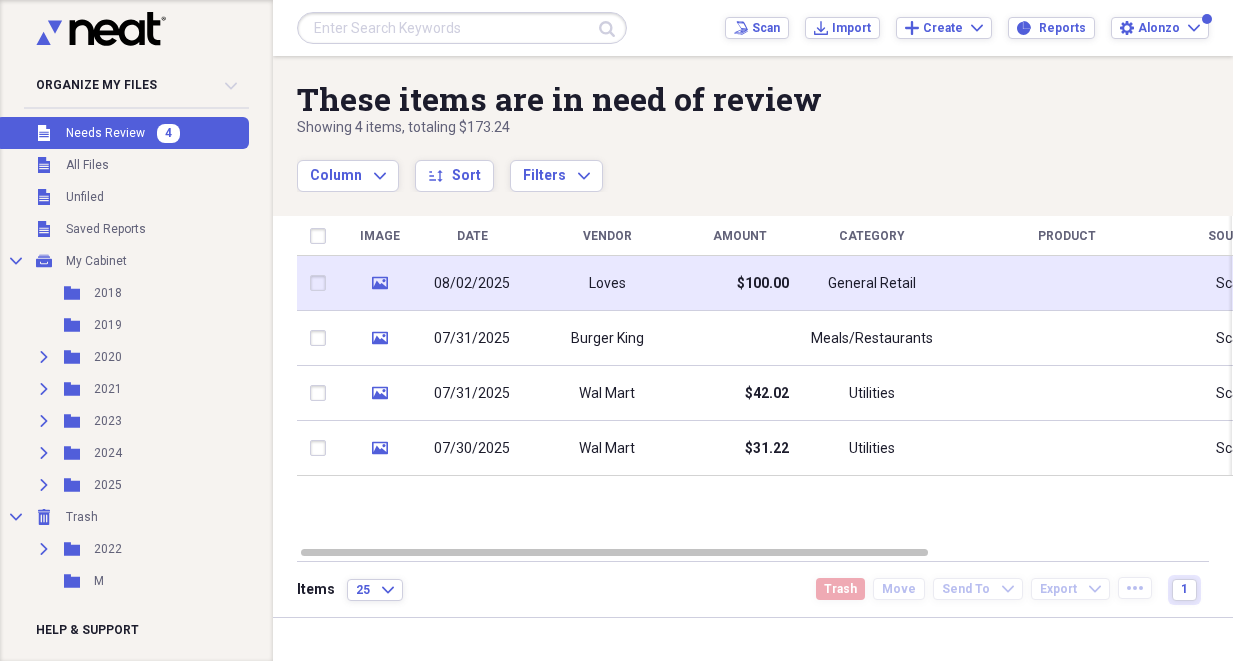 click on "media" at bounding box center (379, 283) 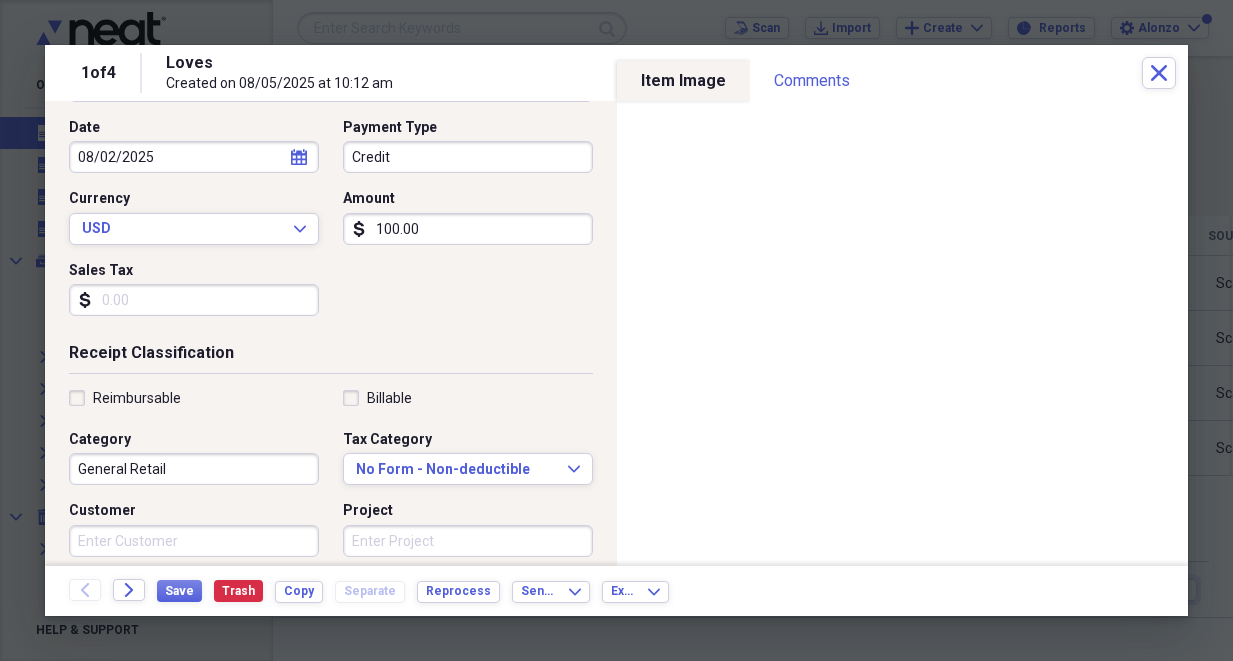 scroll, scrollTop: 300, scrollLeft: 0, axis: vertical 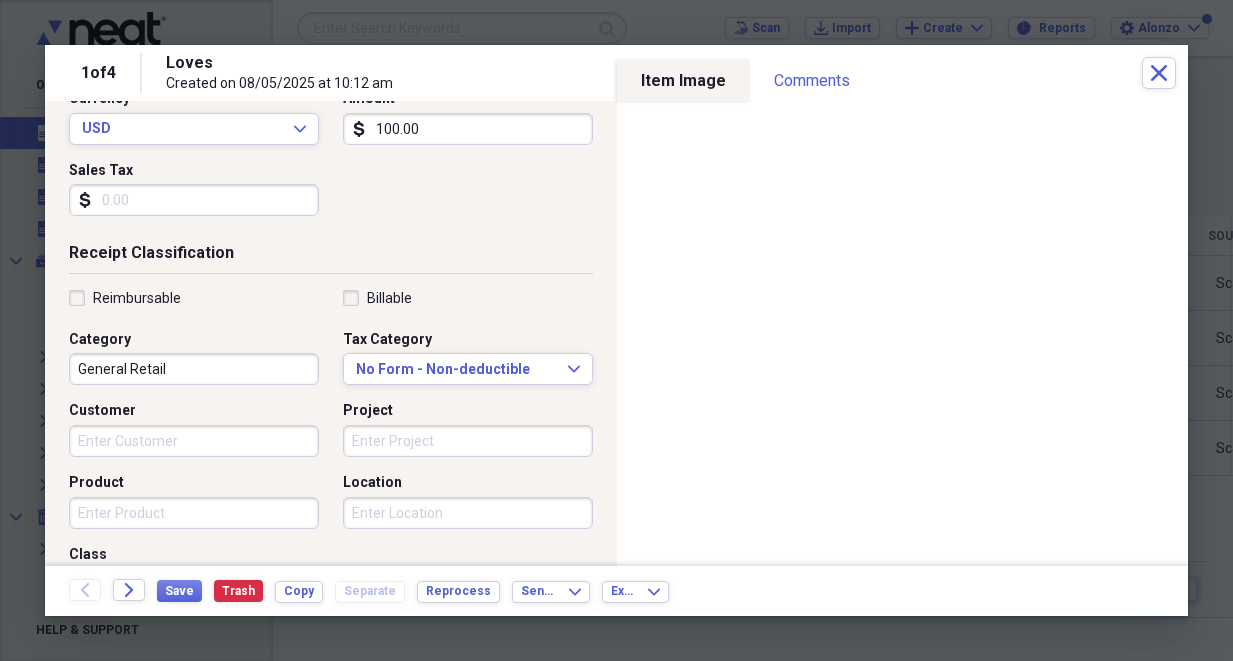 click on "100.00" at bounding box center [468, 129] 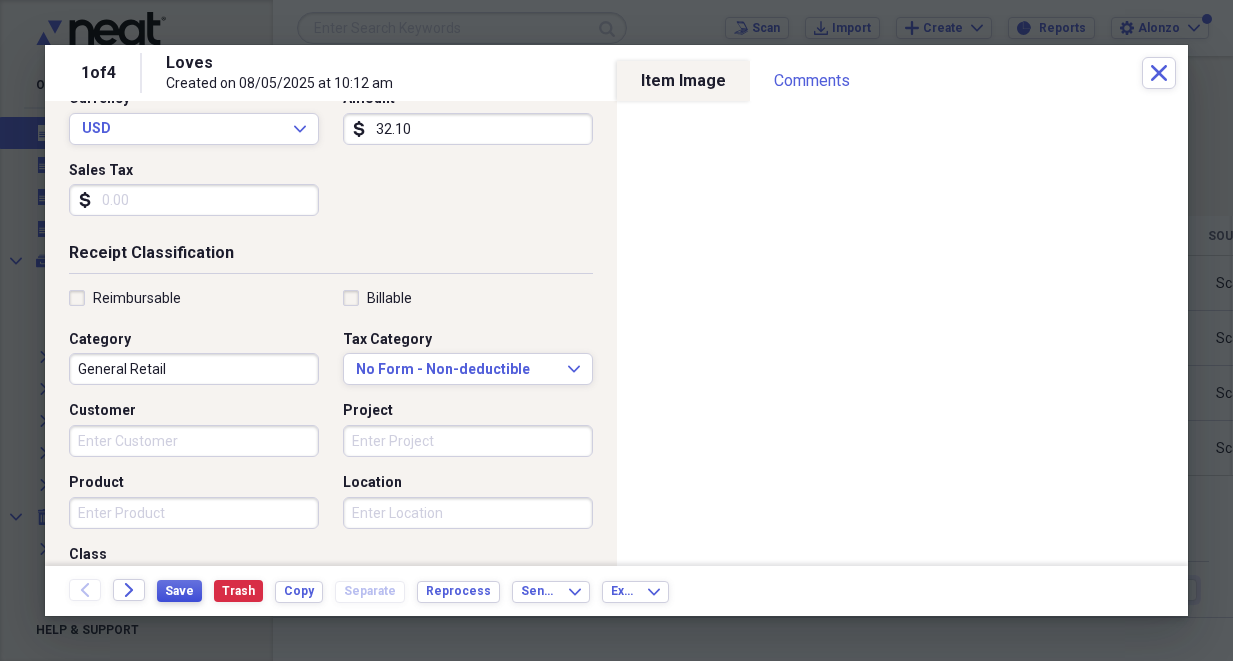 type on "32.10" 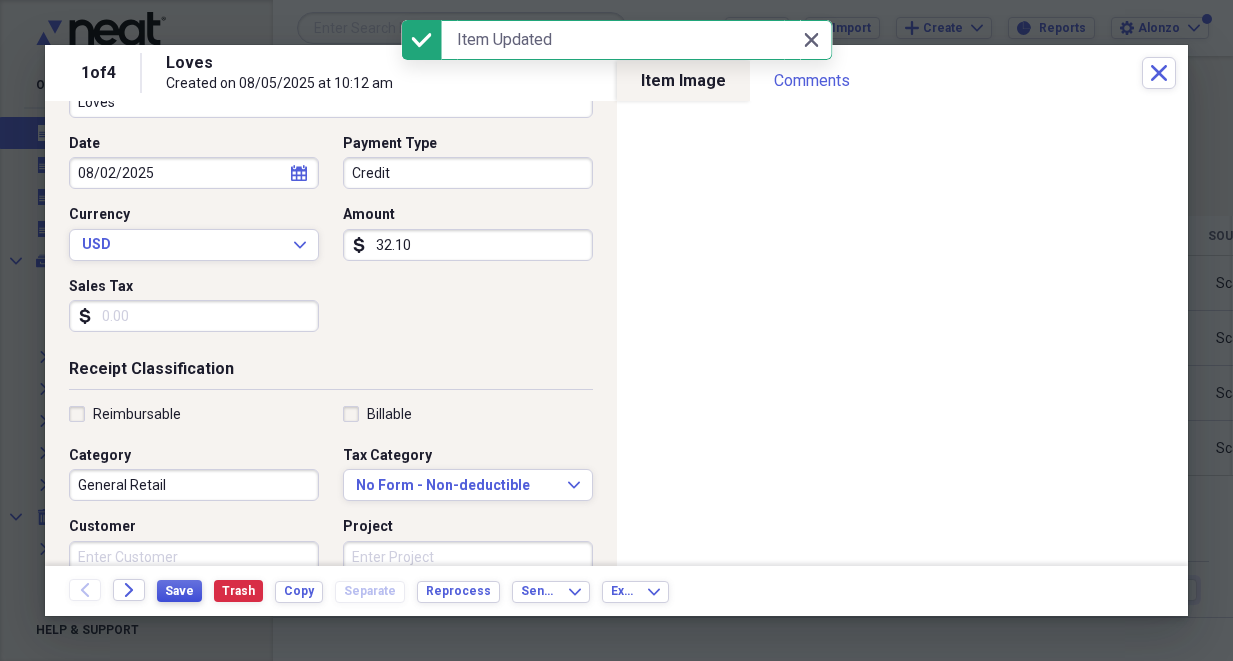 scroll, scrollTop: 0, scrollLeft: 0, axis: both 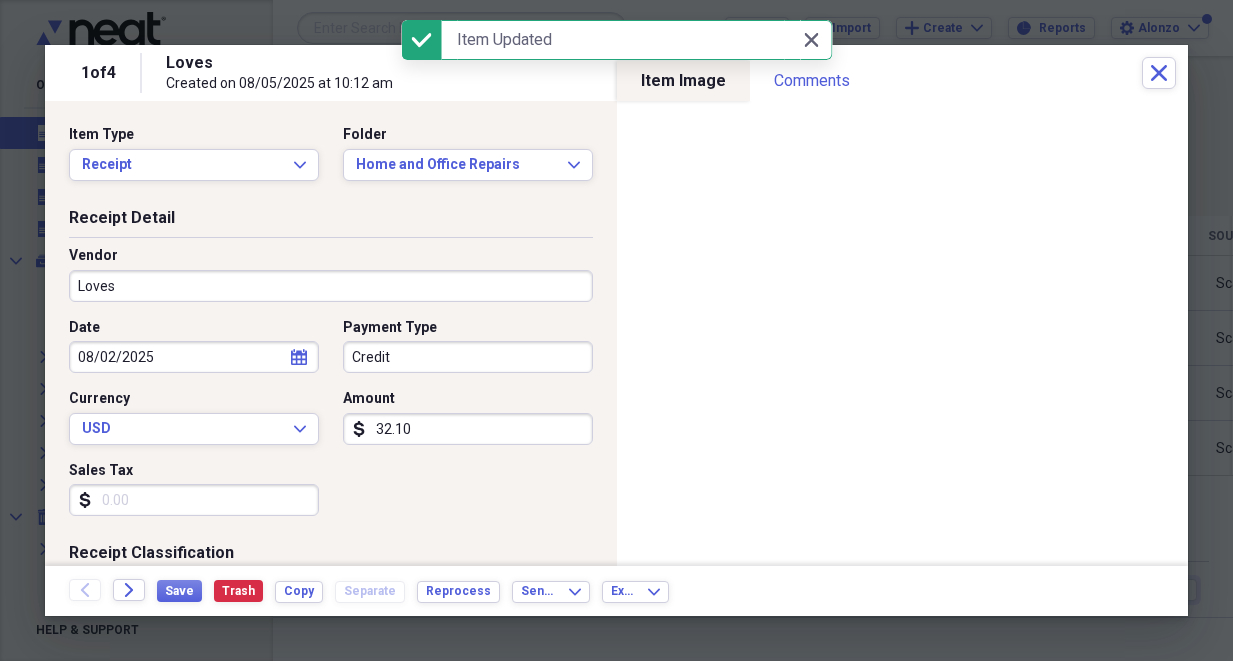 click on "Loves" at bounding box center (331, 286) 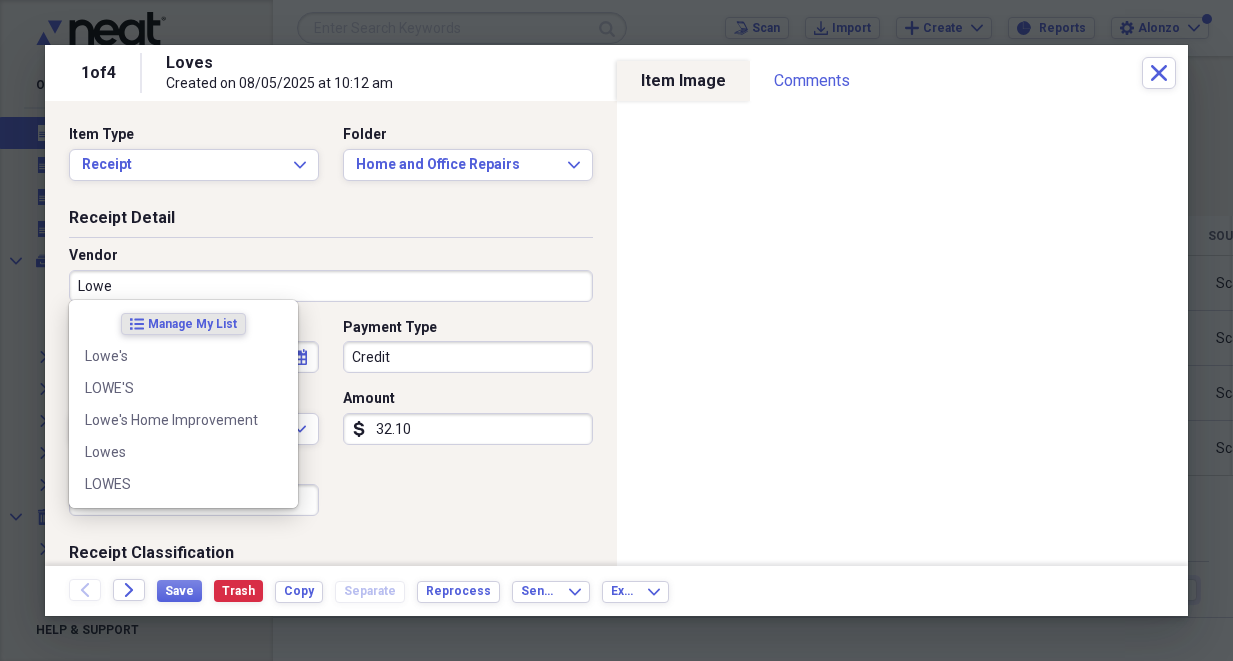 type on "Lowes" 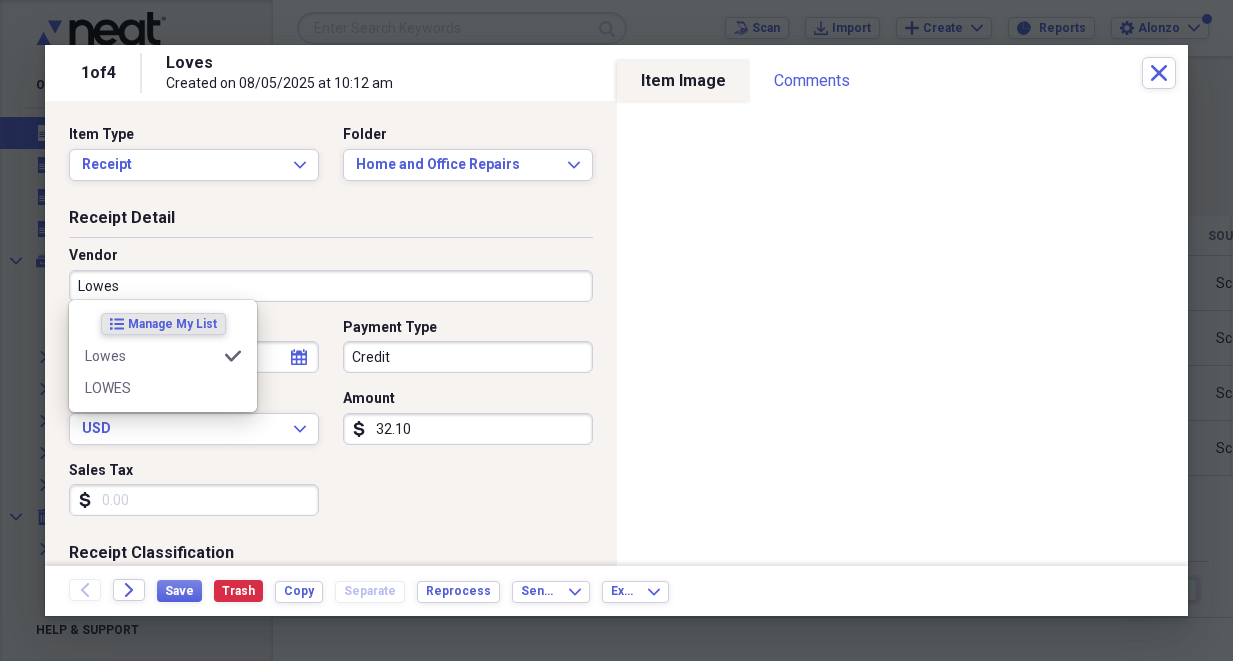 type on "Fuel/Auto" 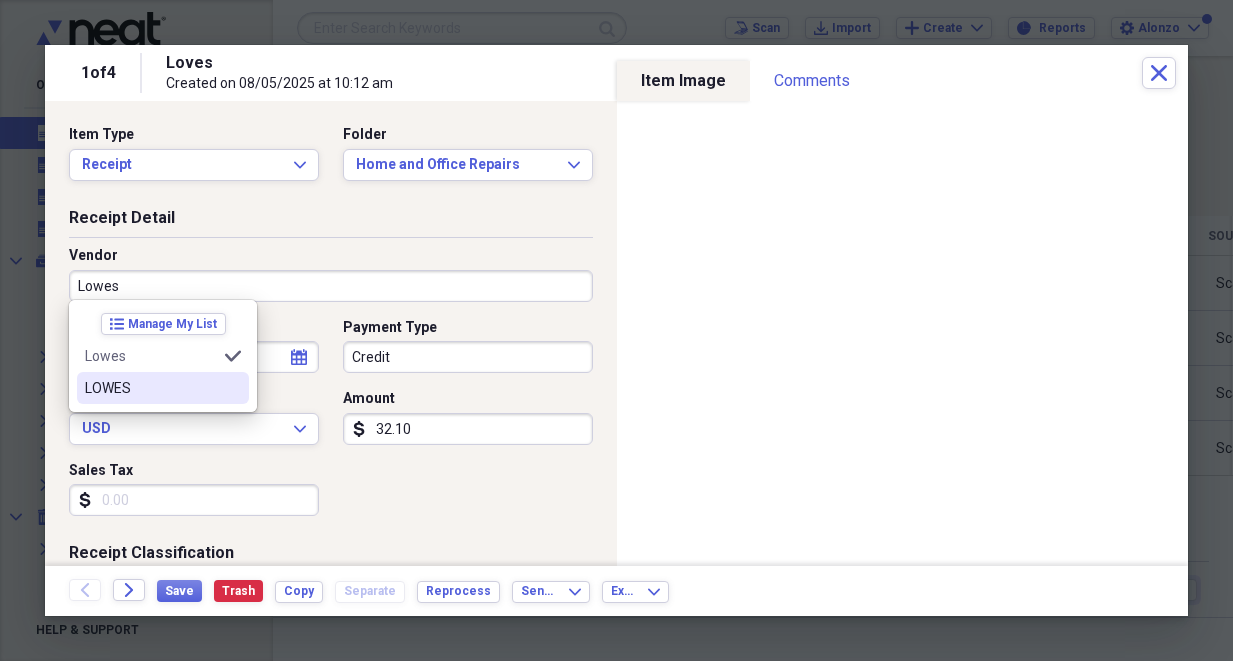 click on "LOWES" at bounding box center [151, 388] 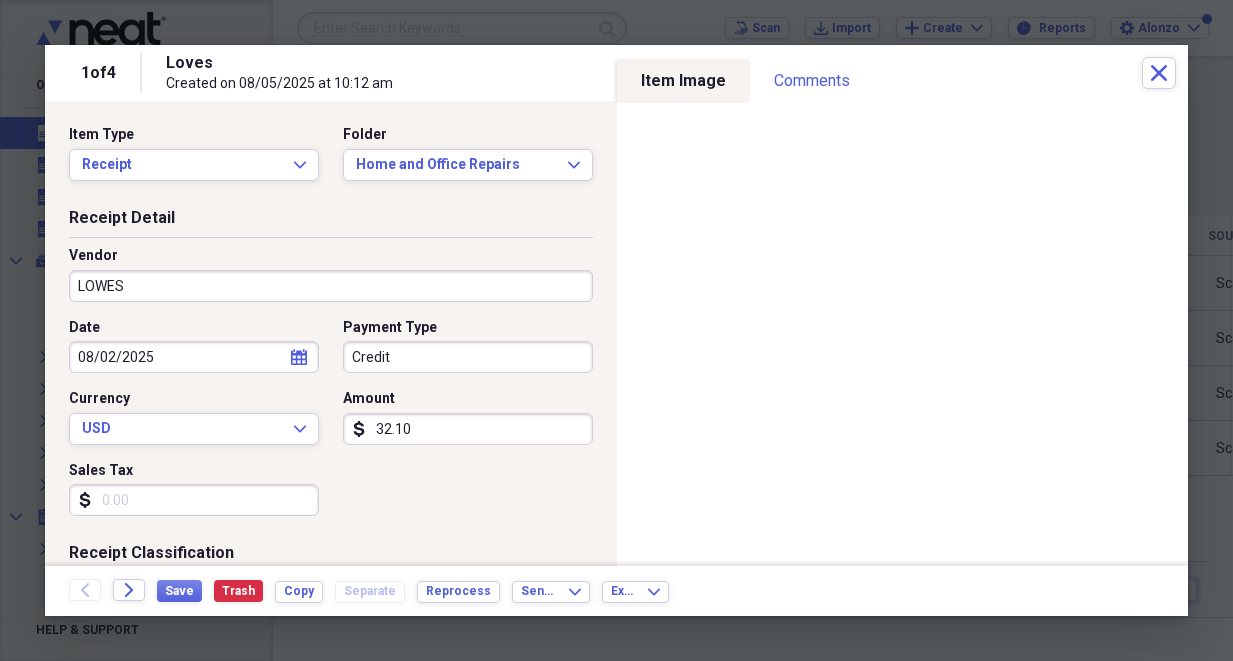 type on "General Retail" 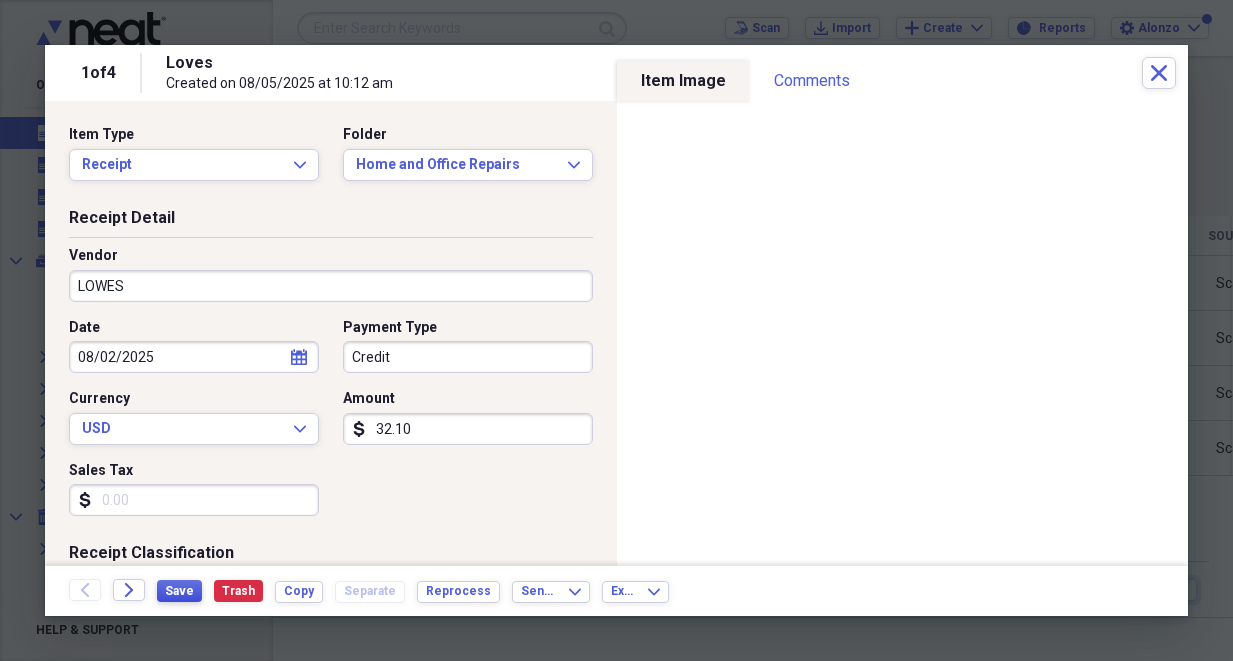 click on "Save" at bounding box center [179, 591] 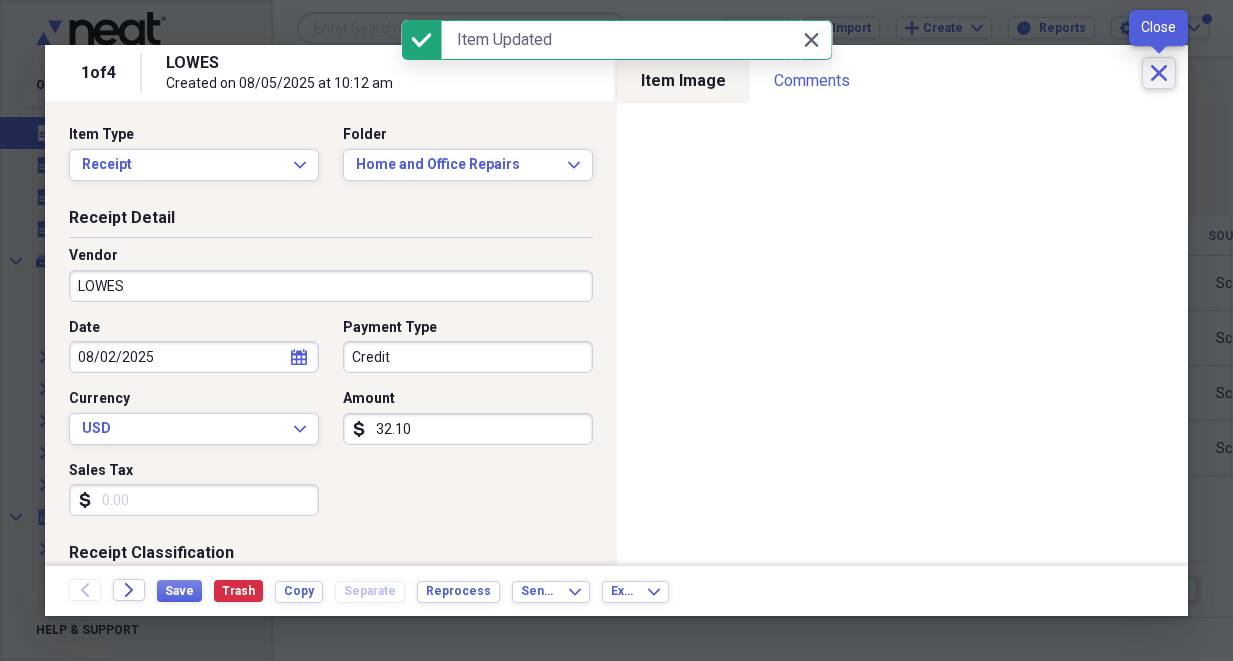 click 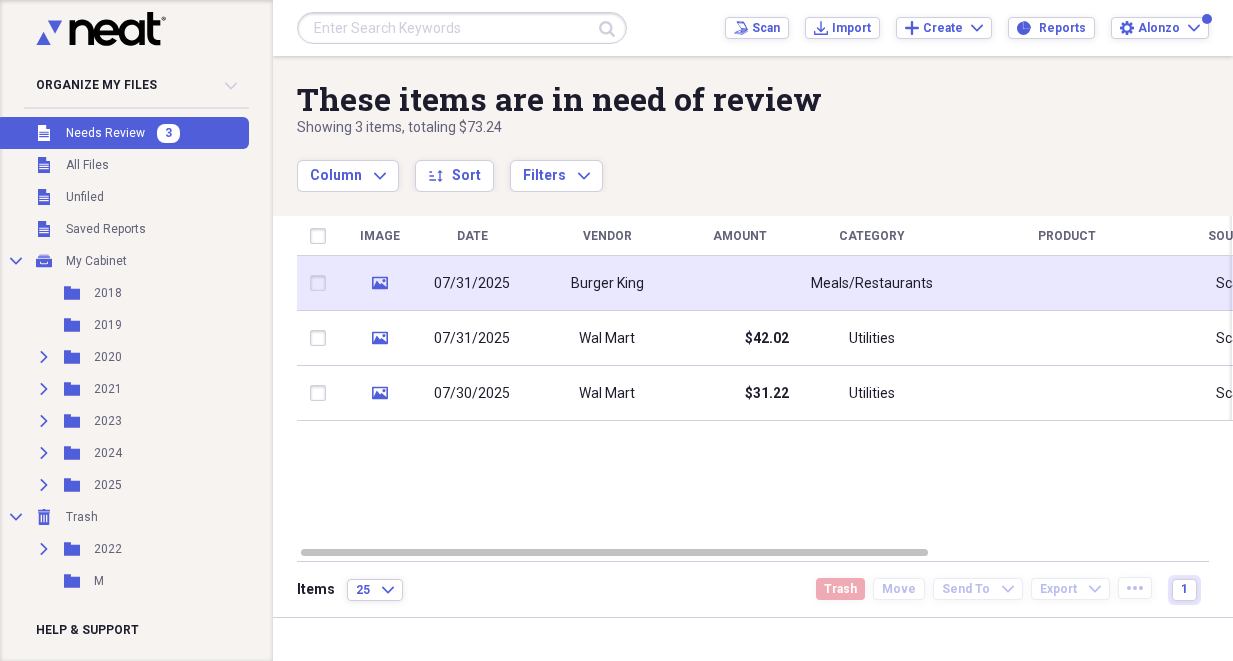 click on "07/31/2025" at bounding box center [472, 283] 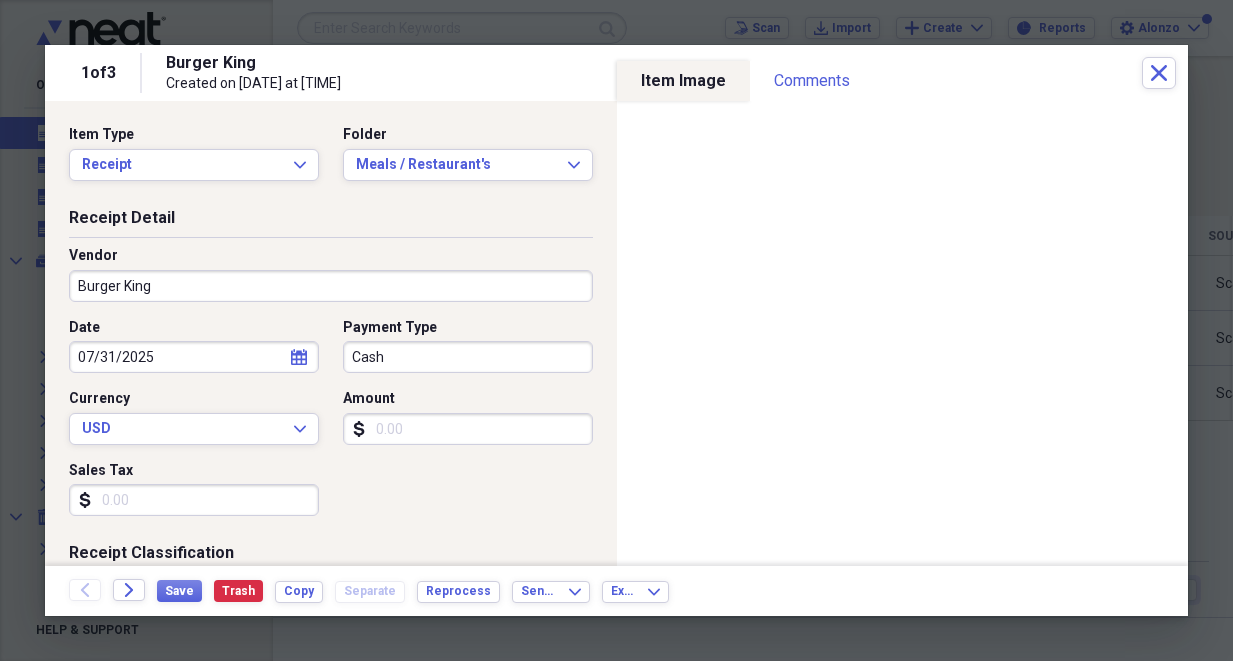 click on "Amount" at bounding box center (468, 429) 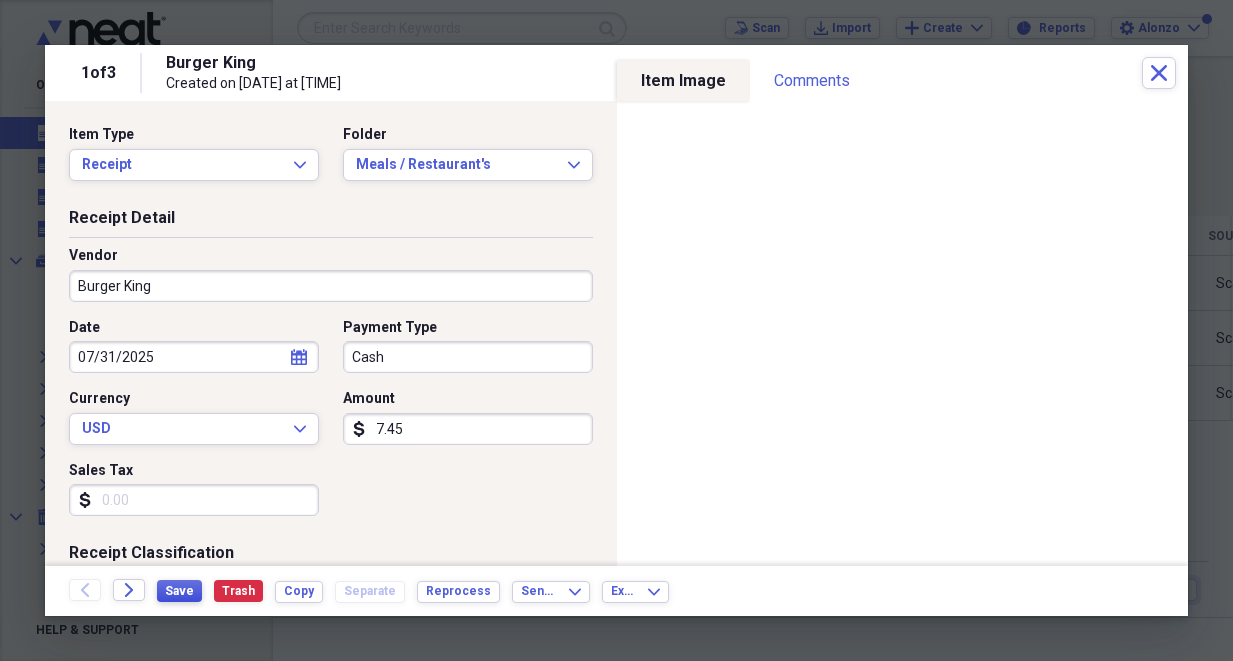 type on "7.45" 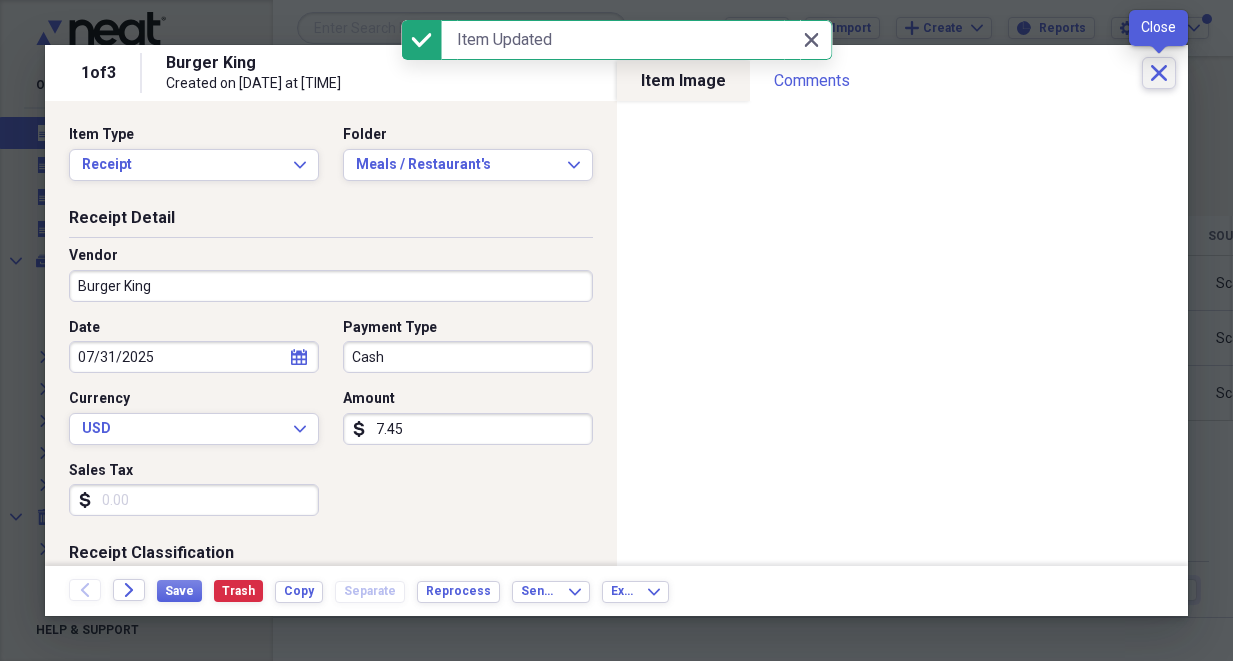 click 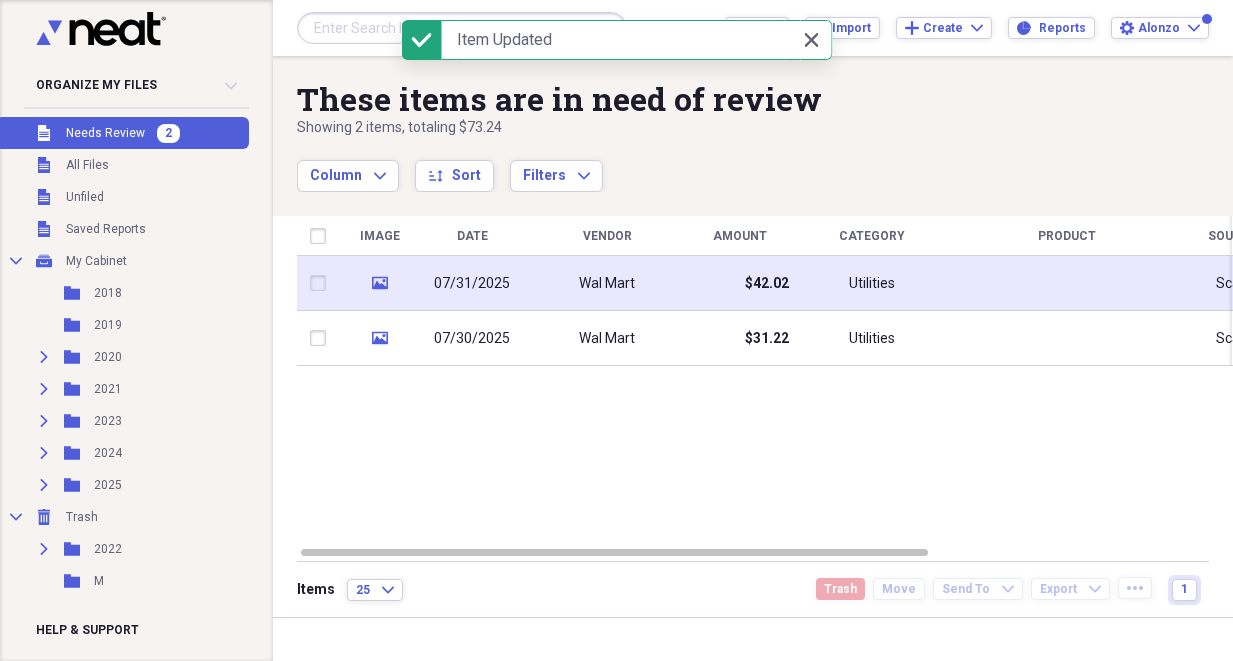 click on "media" at bounding box center [379, 283] 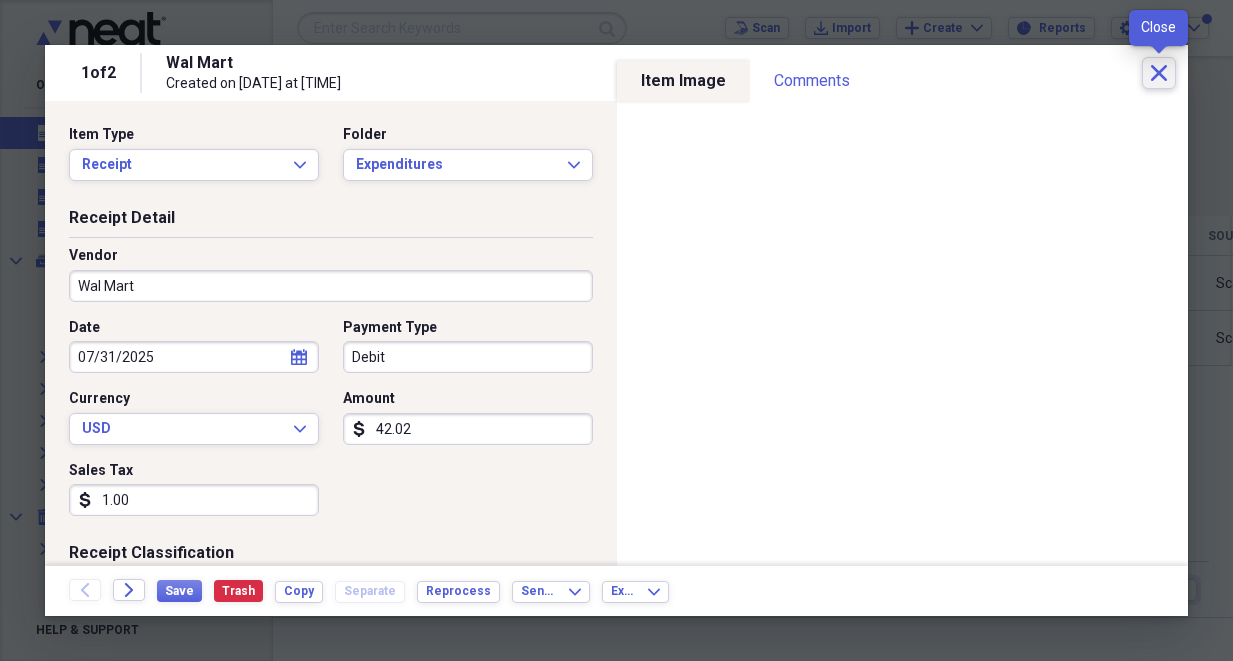 click on "Close" 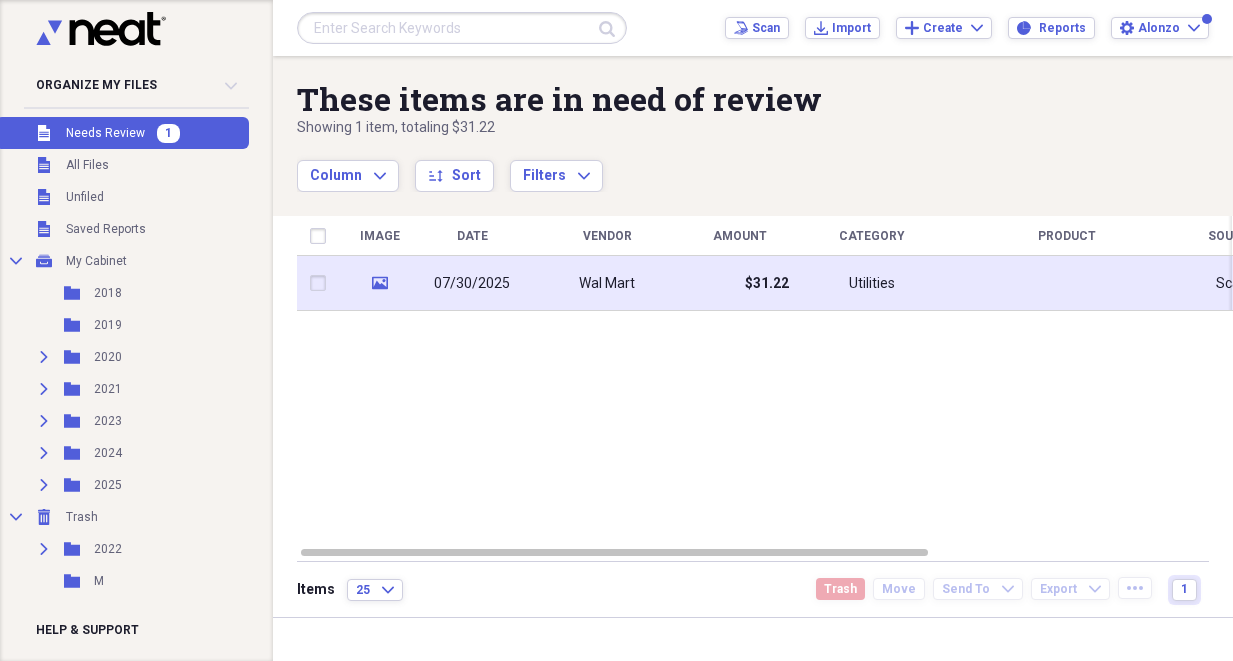click on "07/30/2025" at bounding box center [472, 283] 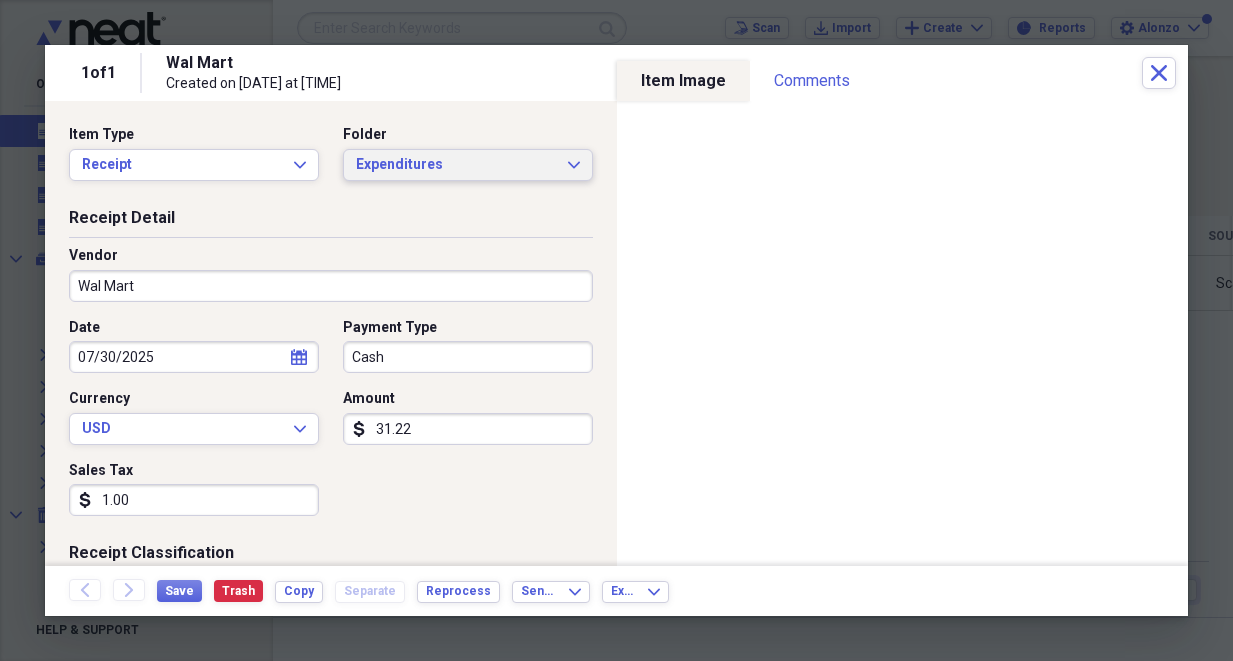 click on "Expand" 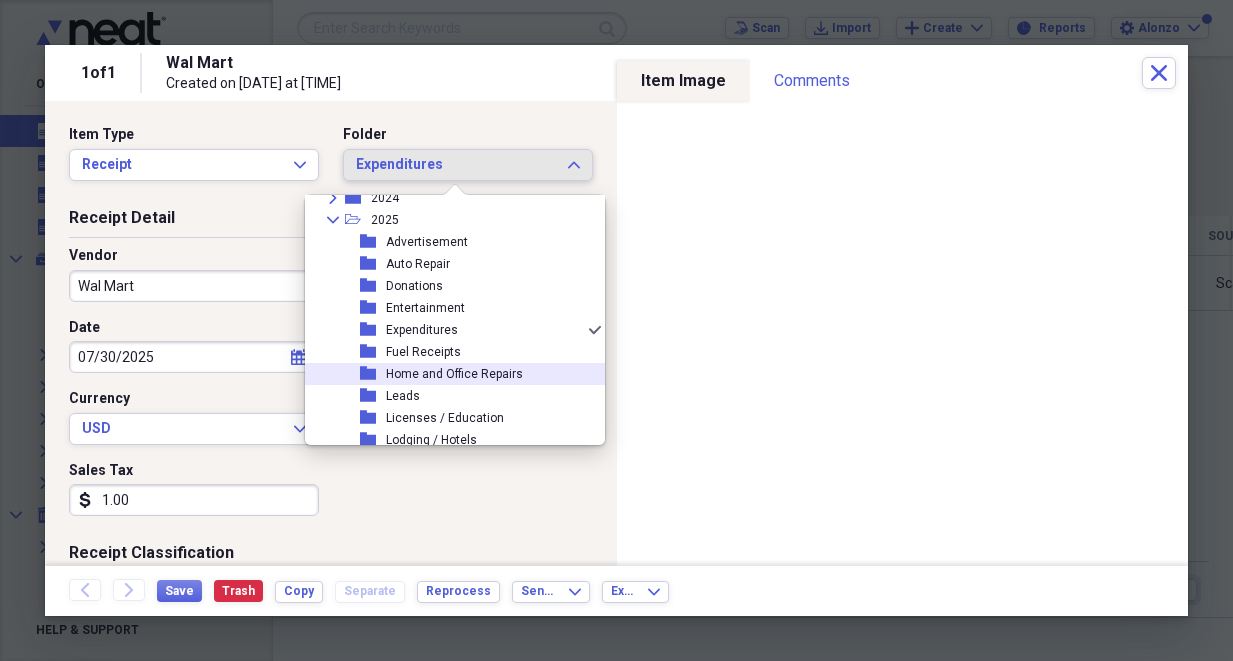 scroll, scrollTop: 299, scrollLeft: 0, axis: vertical 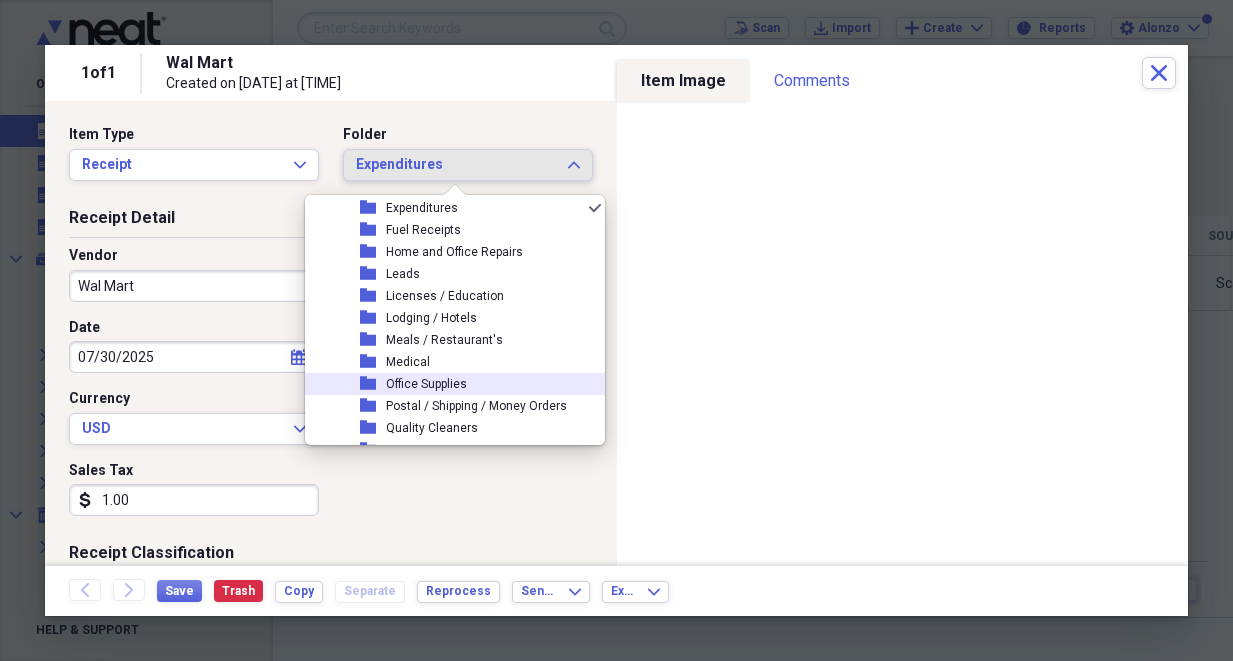 click 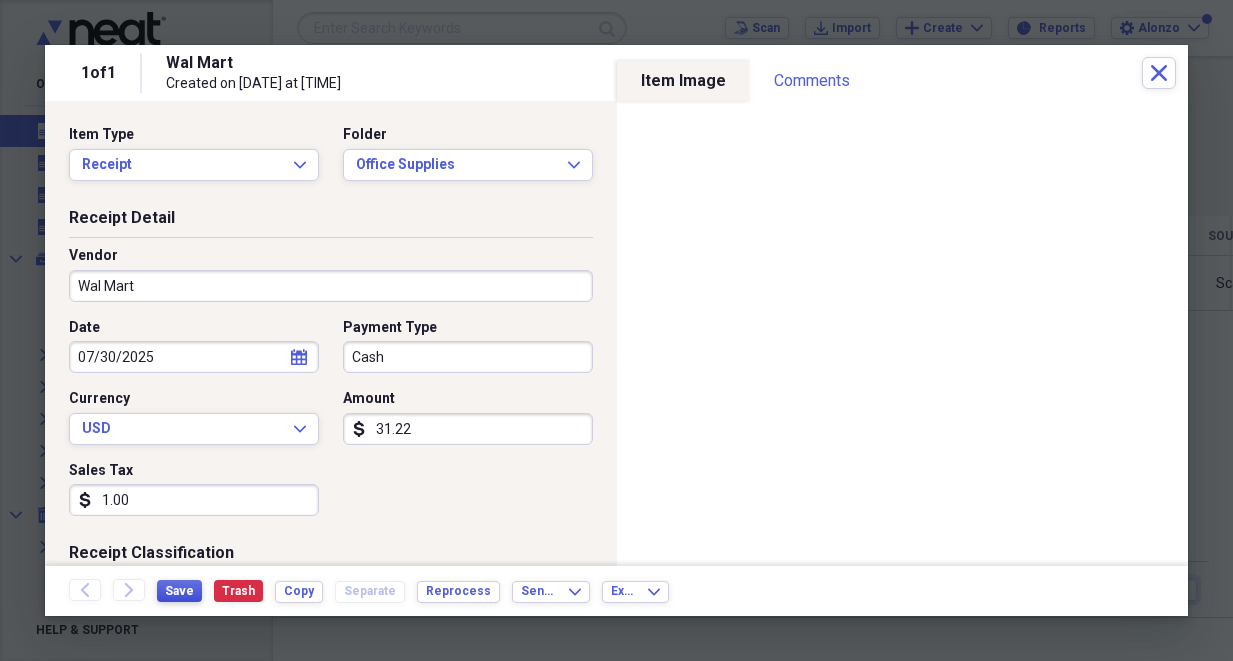 click on "Save" at bounding box center (179, 591) 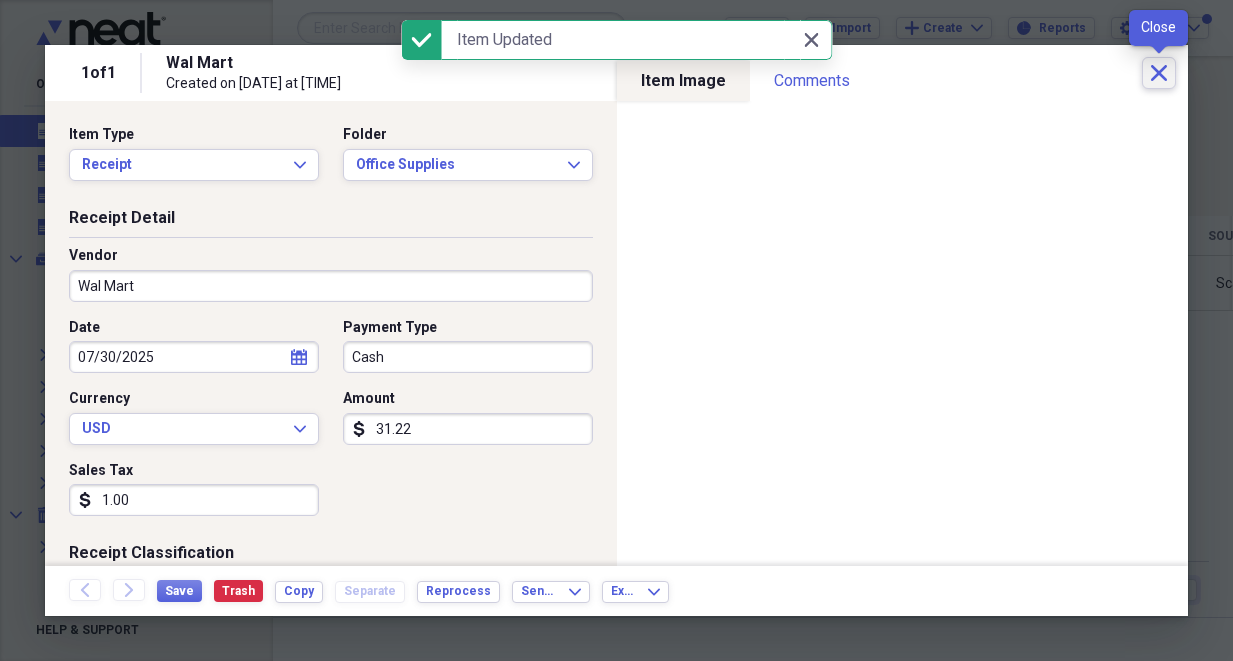 click on "Close" 